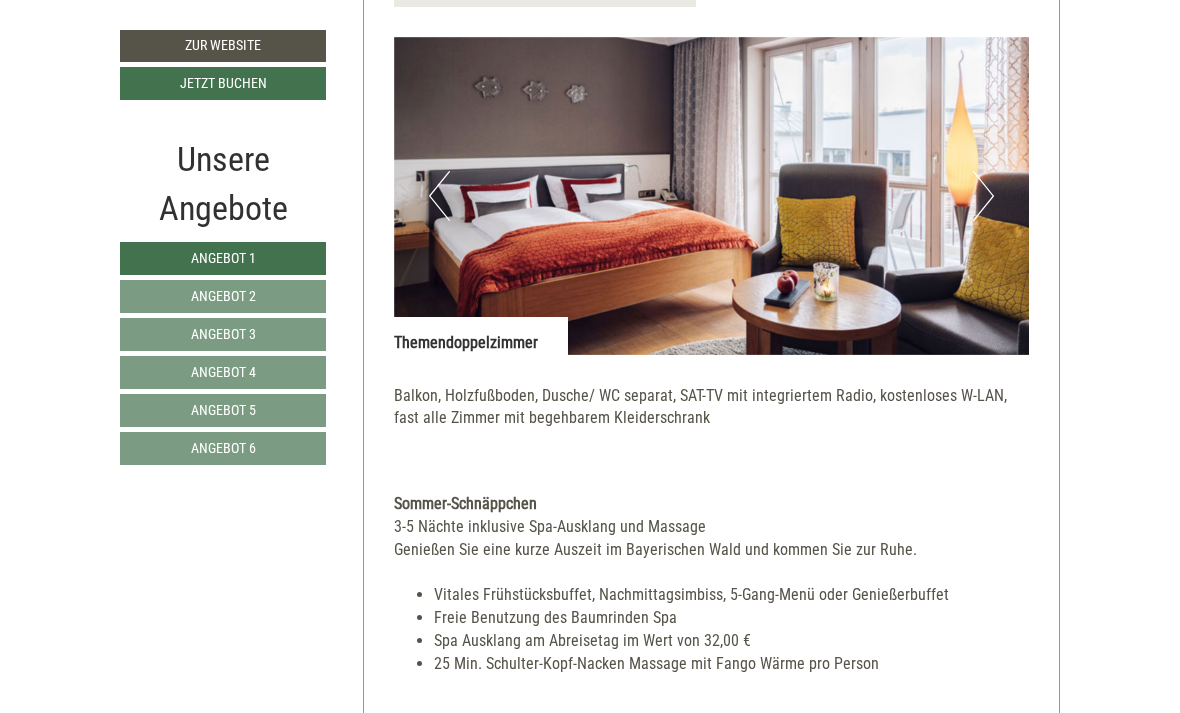 scroll, scrollTop: 1157, scrollLeft: 0, axis: vertical 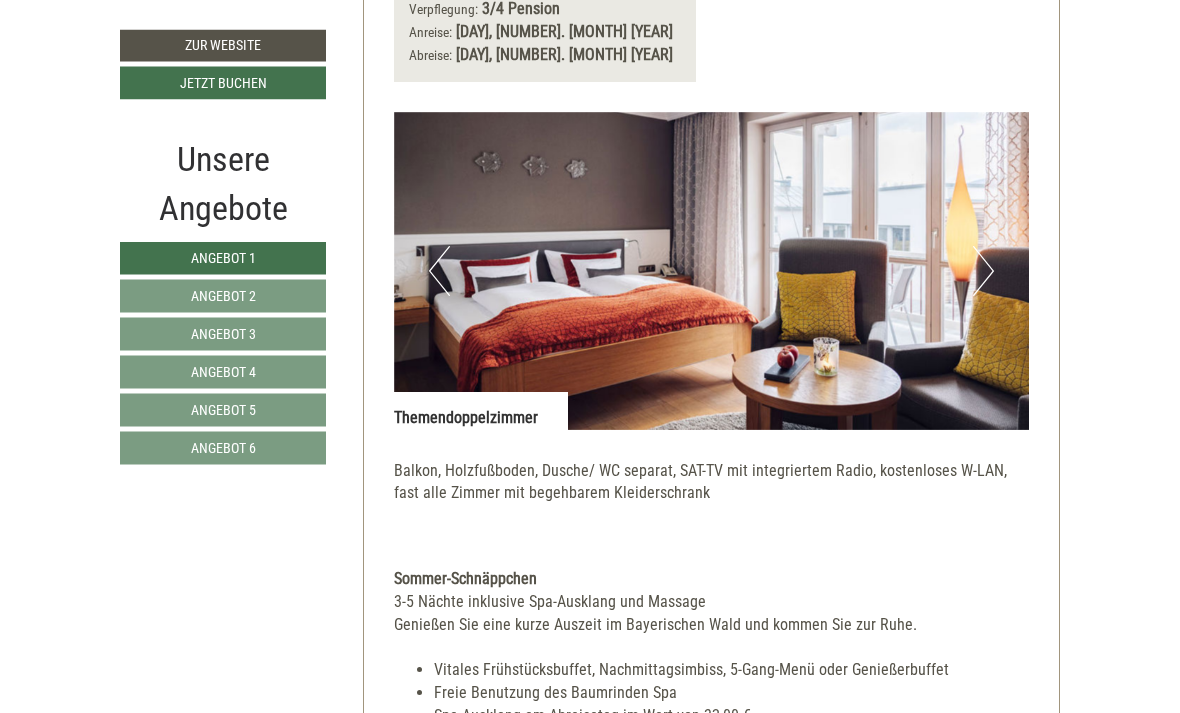 click on "Next" at bounding box center [983, 272] 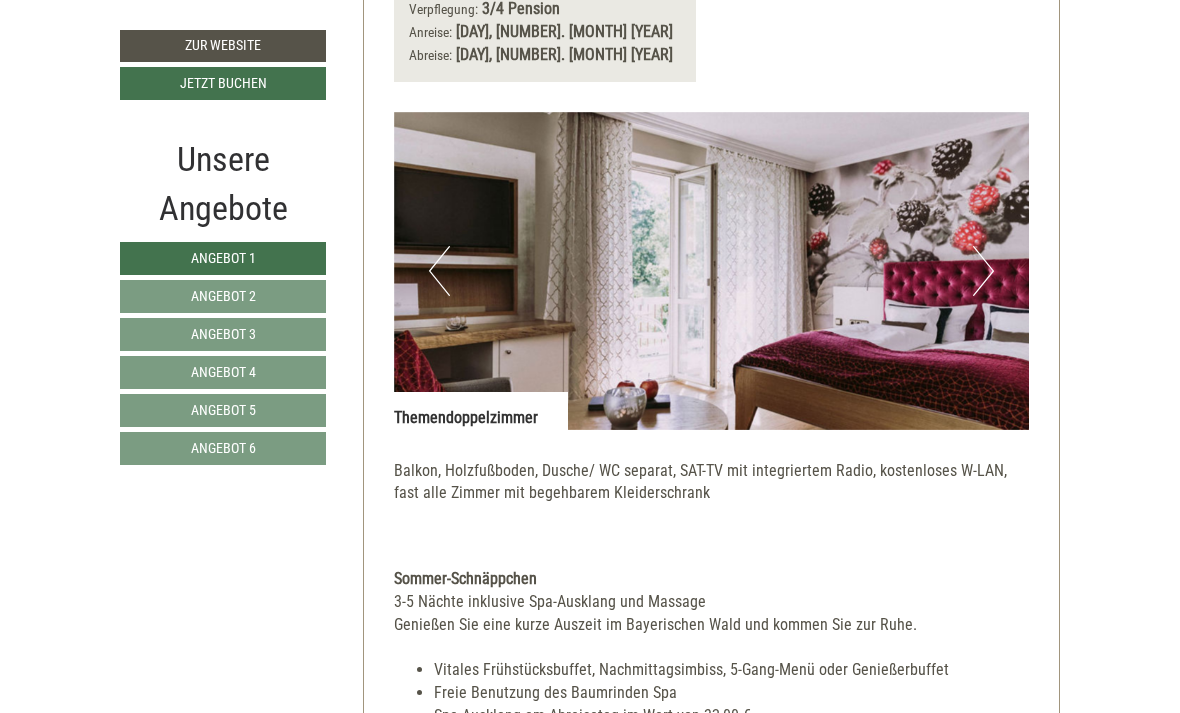 click at bounding box center (712, 271) 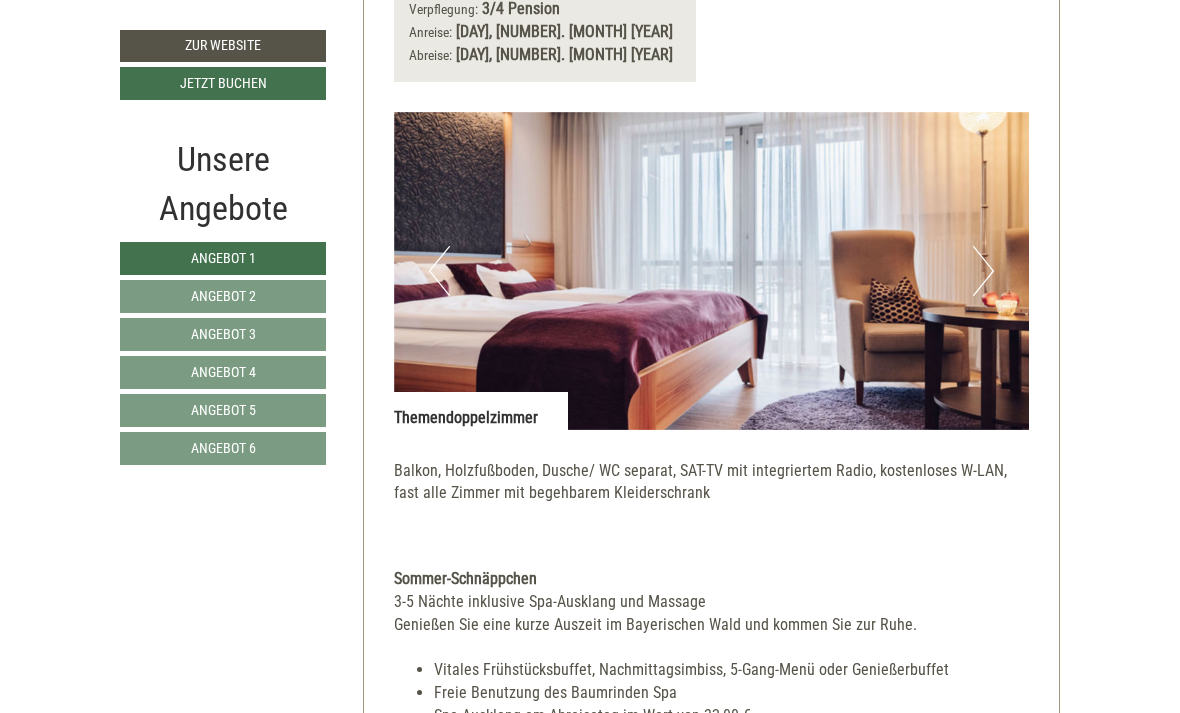 click at bounding box center [712, 271] 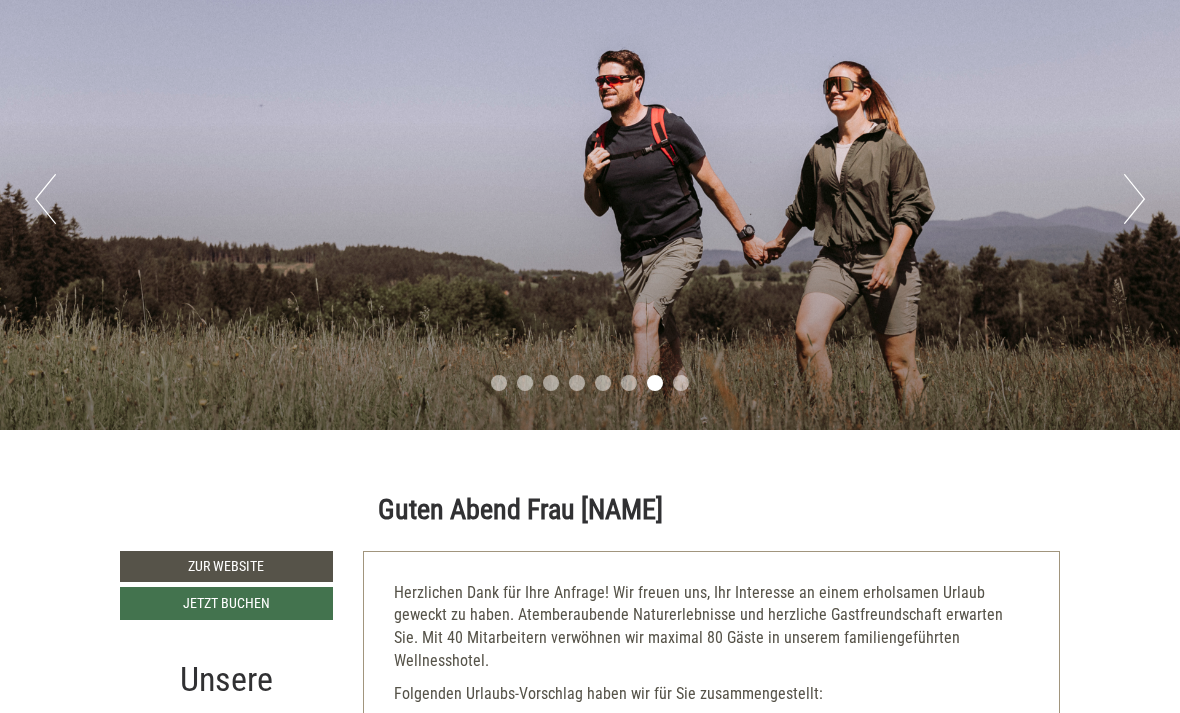 scroll, scrollTop: 177, scrollLeft: 0, axis: vertical 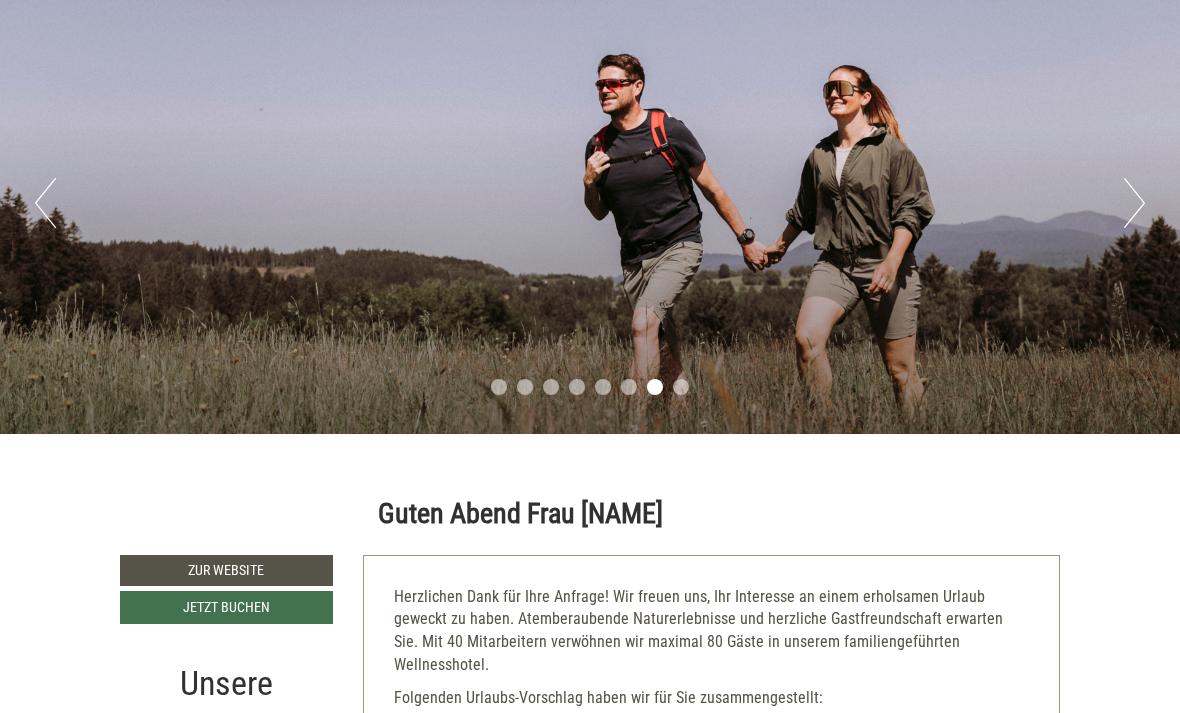 click on "Next" at bounding box center [1134, 203] 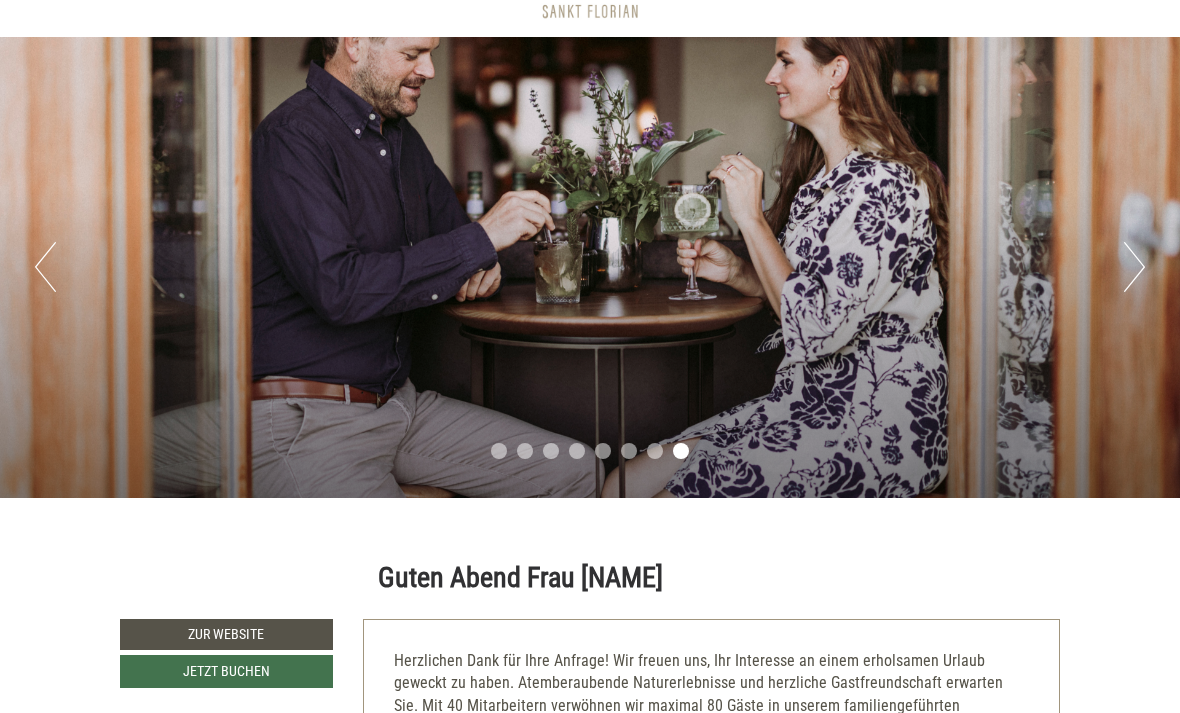 click on "Next" at bounding box center [1134, 268] 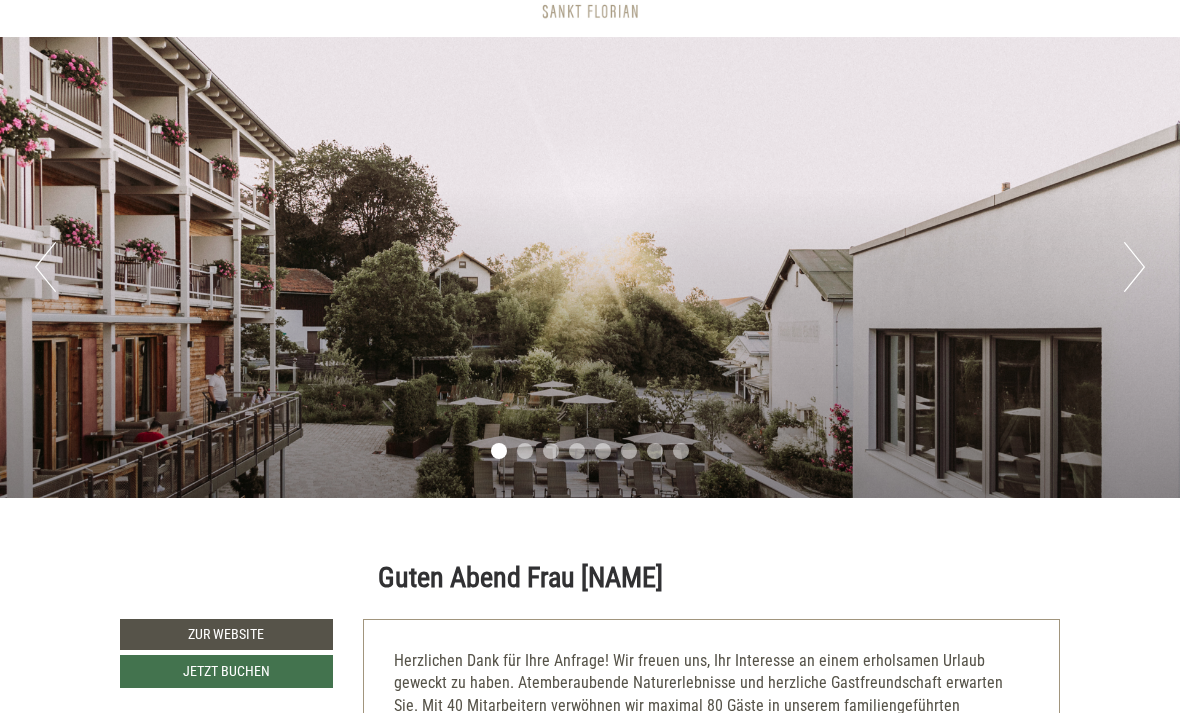scroll, scrollTop: 113, scrollLeft: 0, axis: vertical 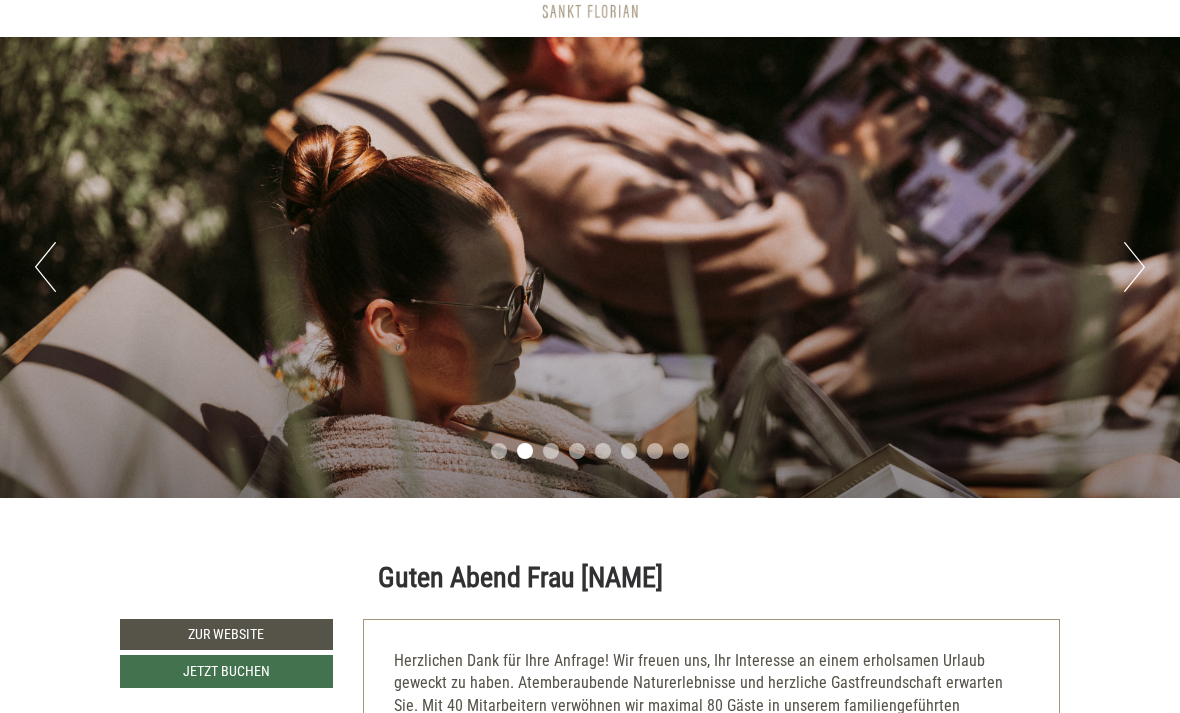 click on "Next" at bounding box center [1134, 267] 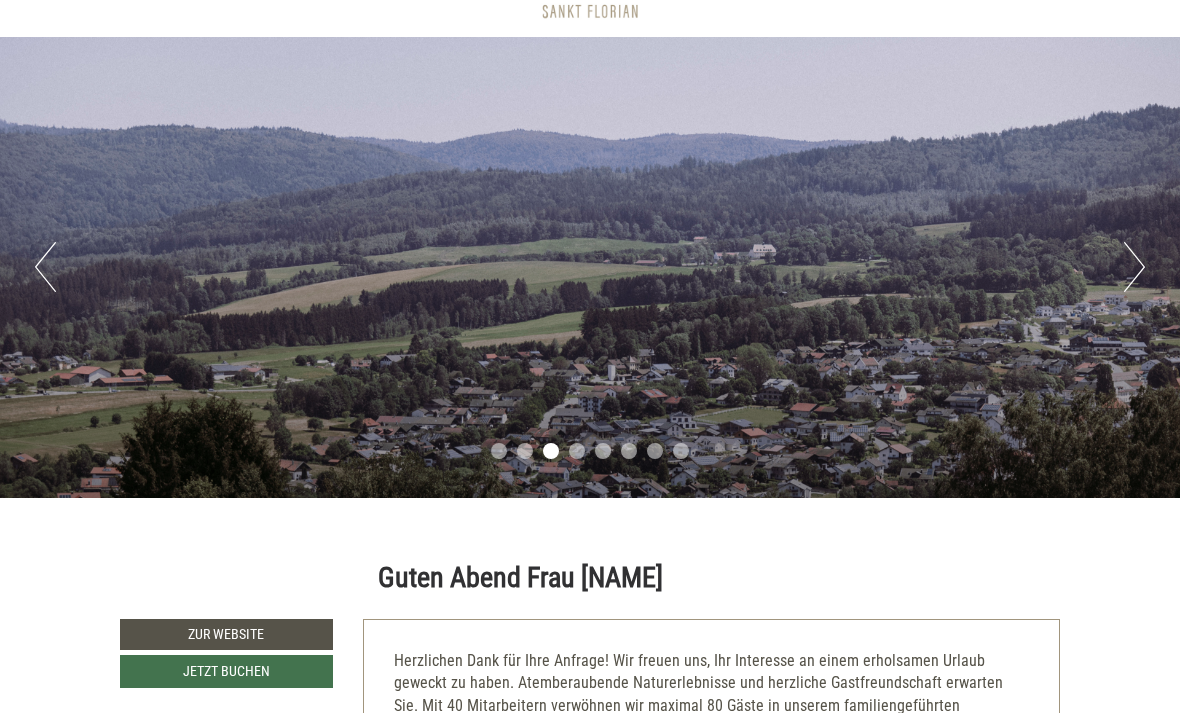 click on "Next" at bounding box center [1134, 267] 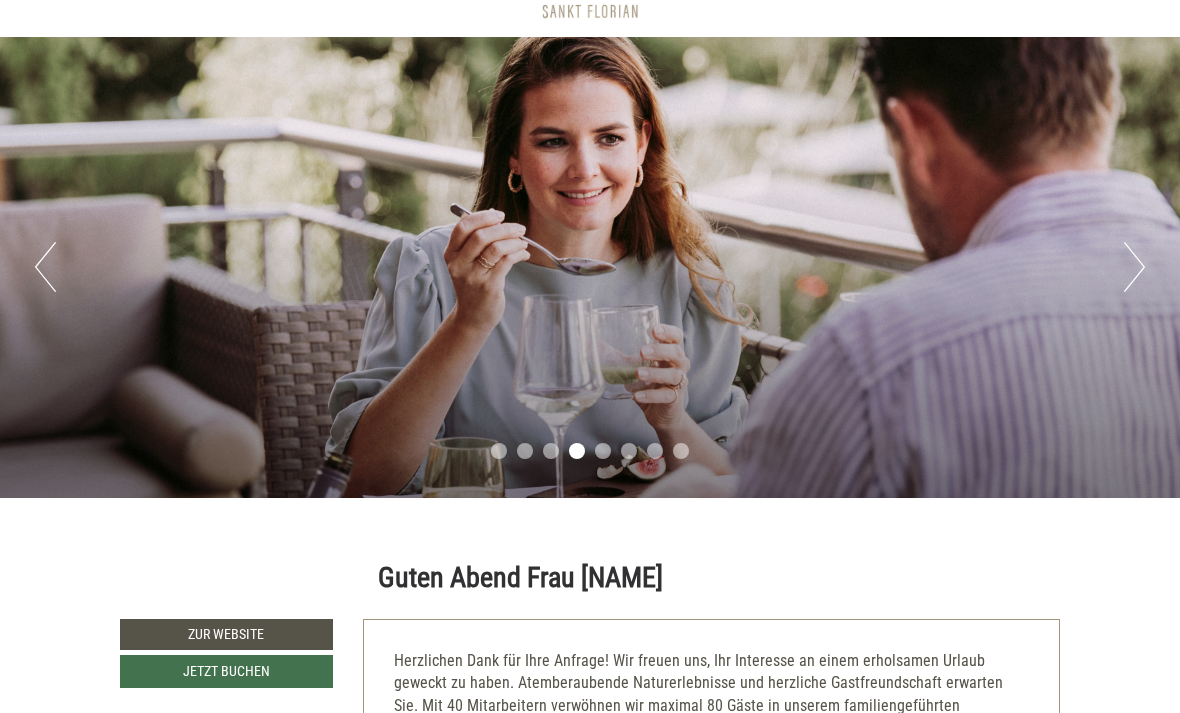 click on "Next" at bounding box center (1134, 267) 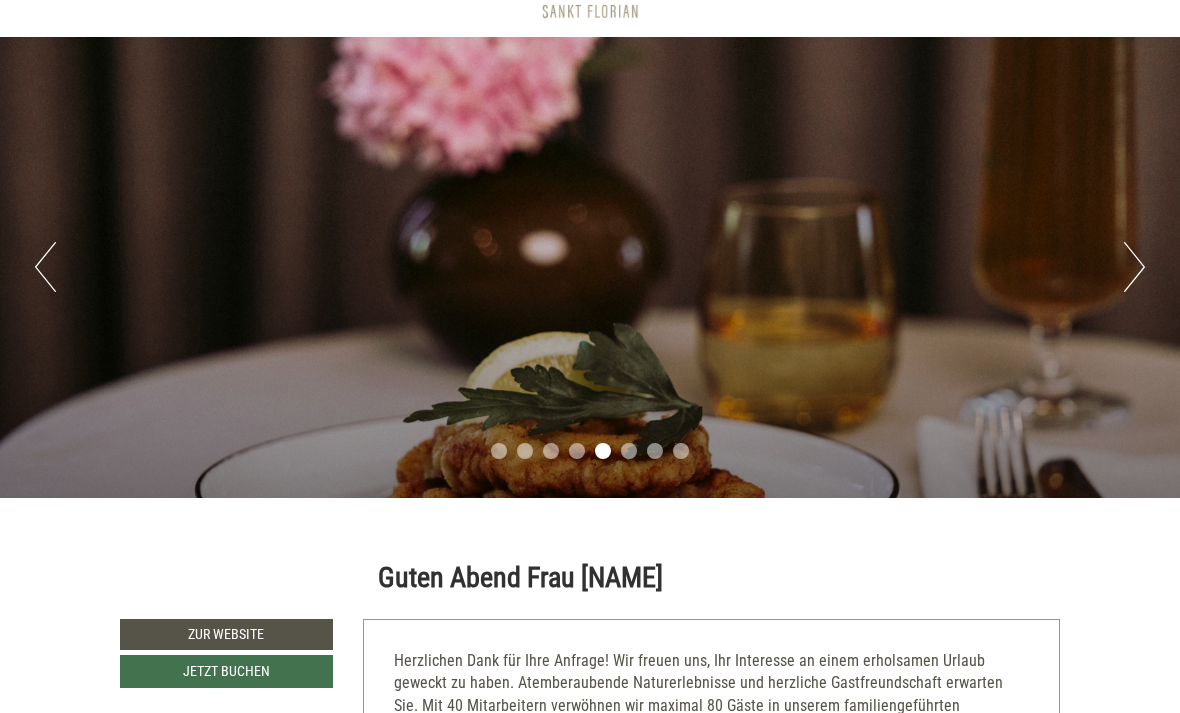 click on "Previous
Next 1 2 3 4 5 6 7 8" at bounding box center (590, 267) 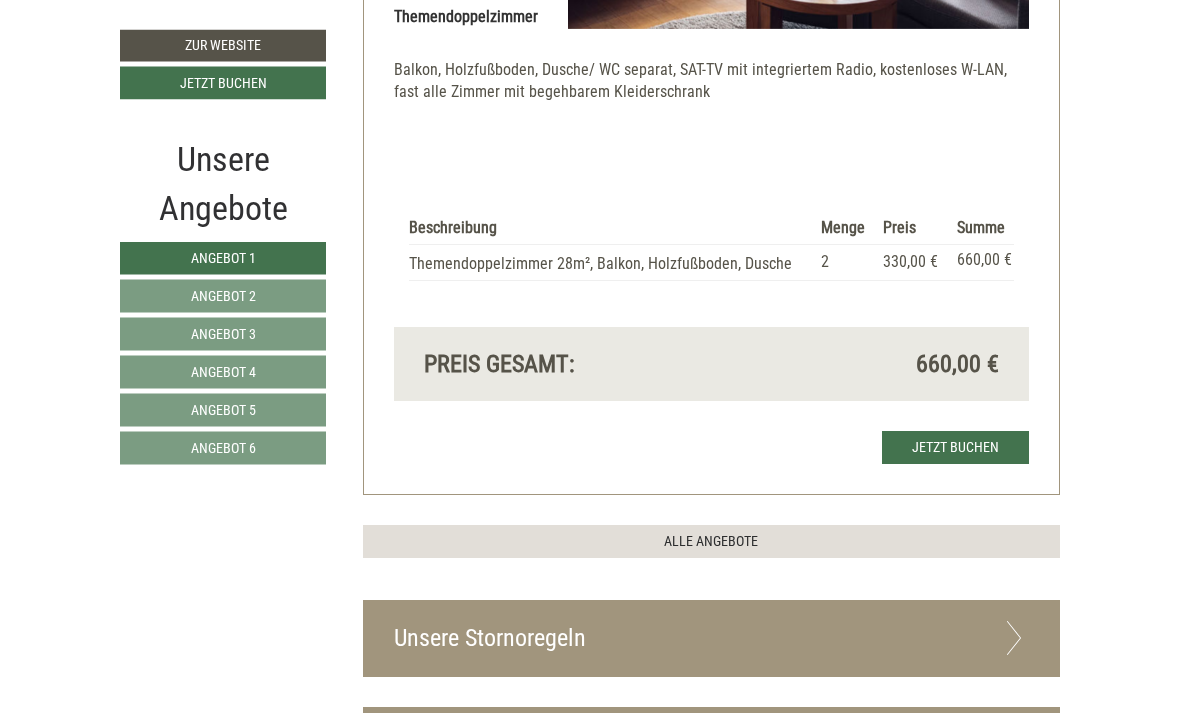 scroll, scrollTop: 4197, scrollLeft: 0, axis: vertical 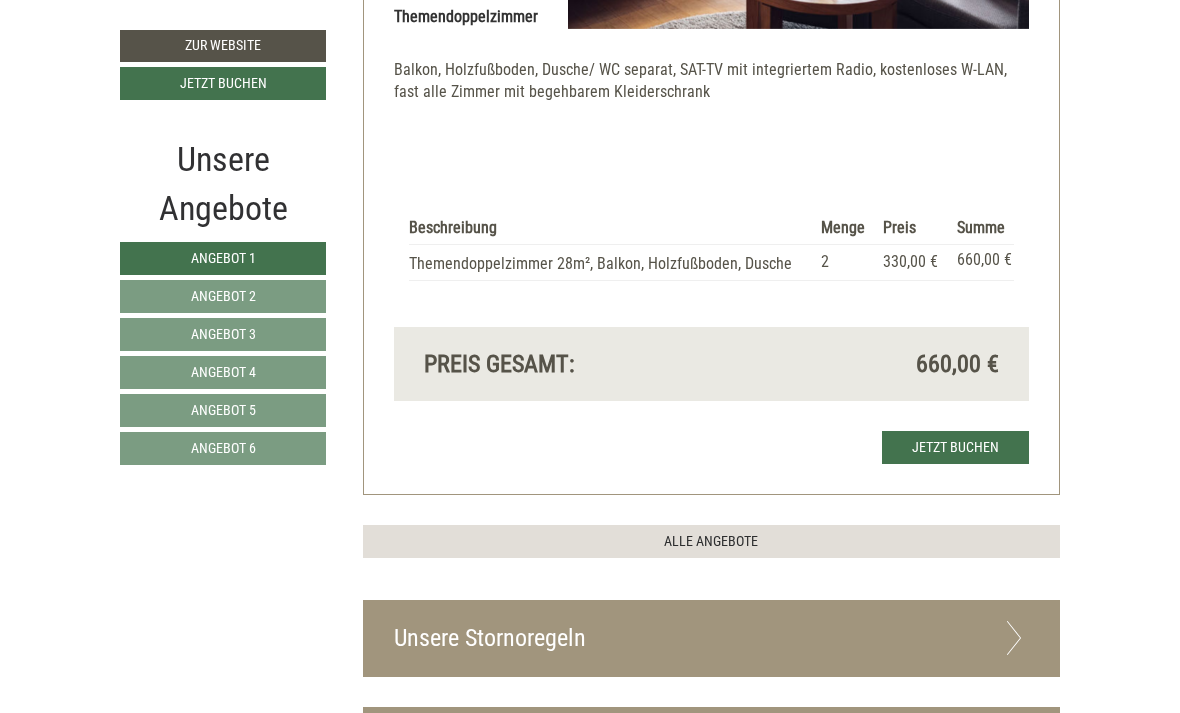 click on "ALLE ANGEBOTE" at bounding box center (712, 541) 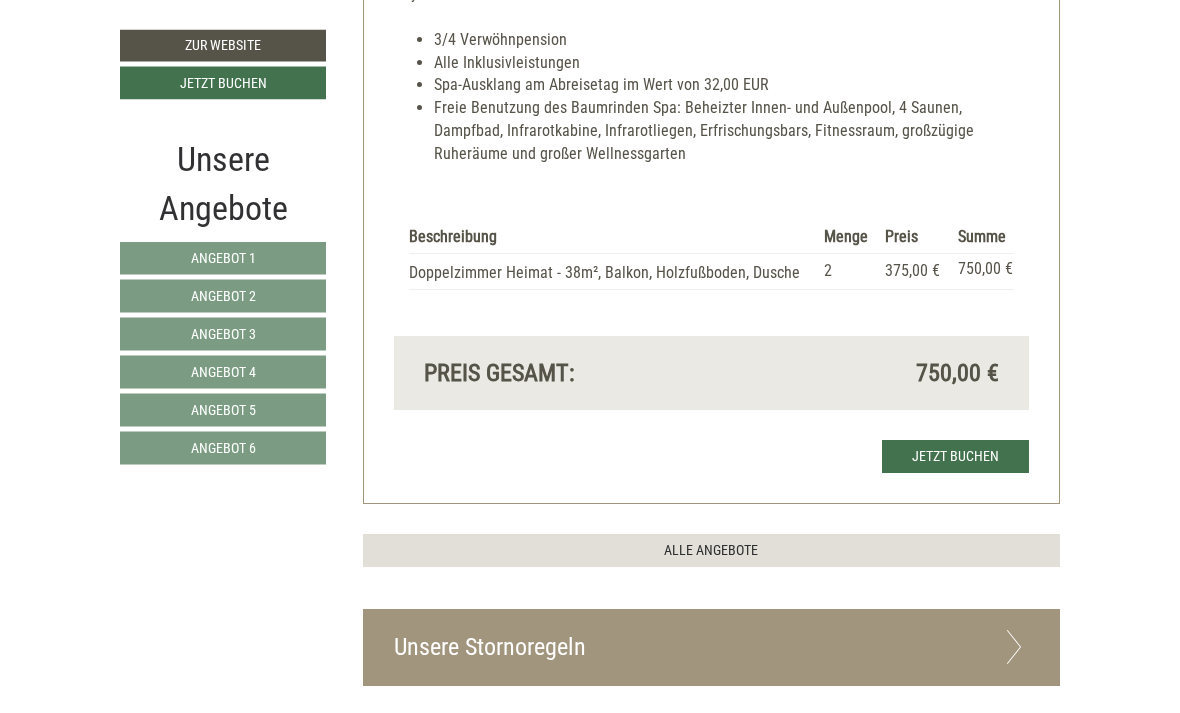 scroll, scrollTop: 8111, scrollLeft: 0, axis: vertical 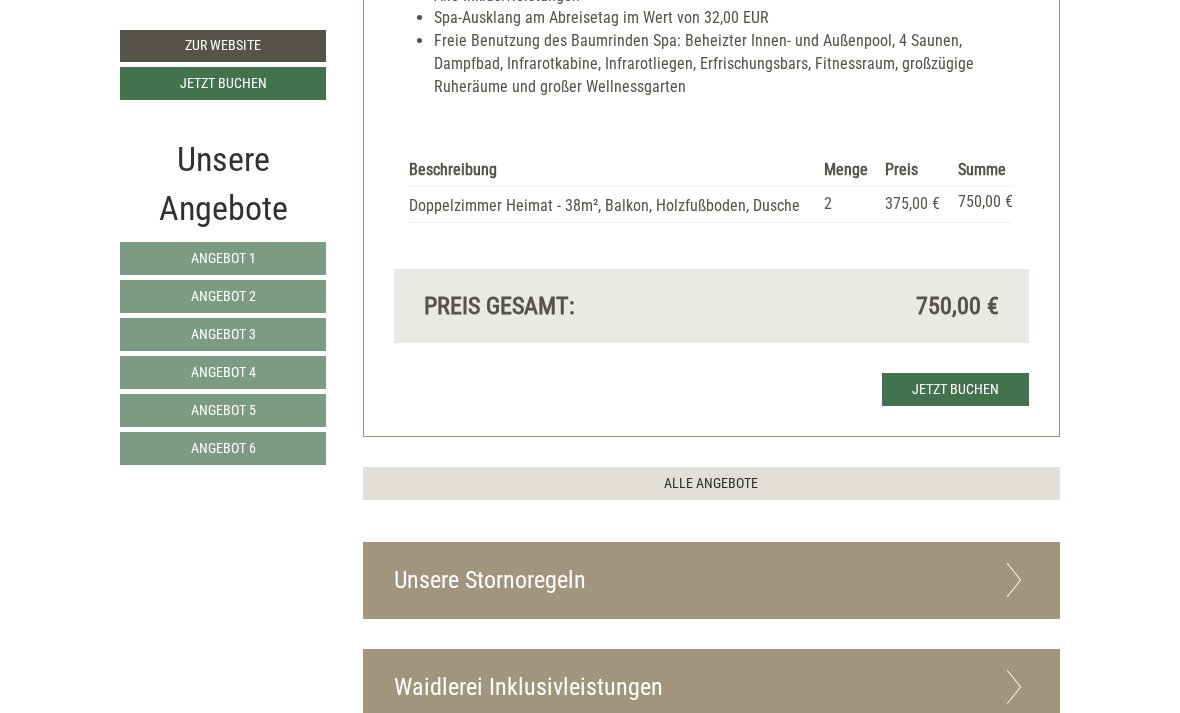 click at bounding box center (1014, 580) 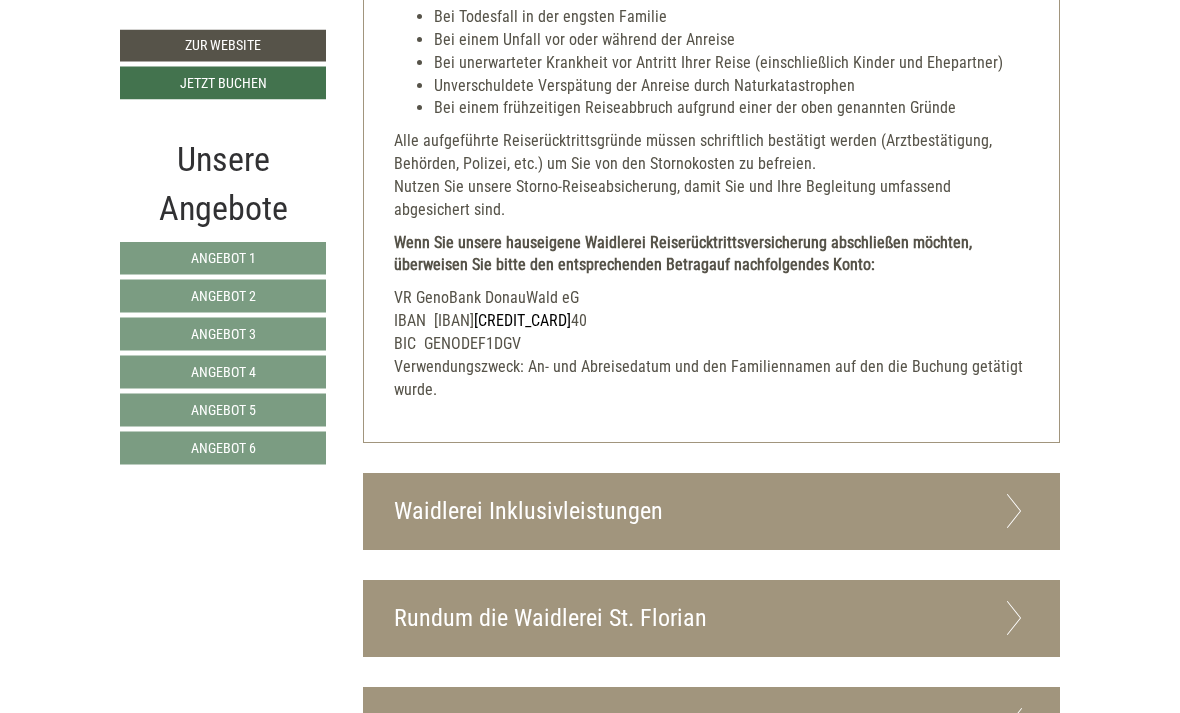 scroll, scrollTop: 9400, scrollLeft: 0, axis: vertical 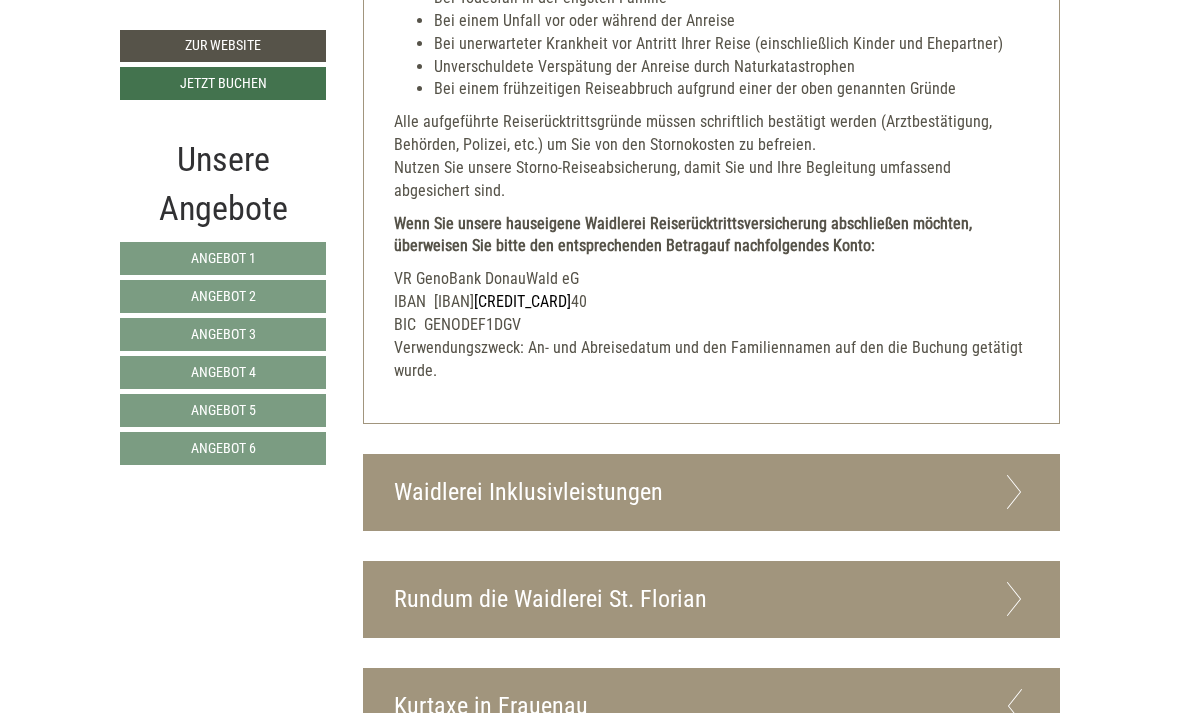 click at bounding box center [1014, 492] 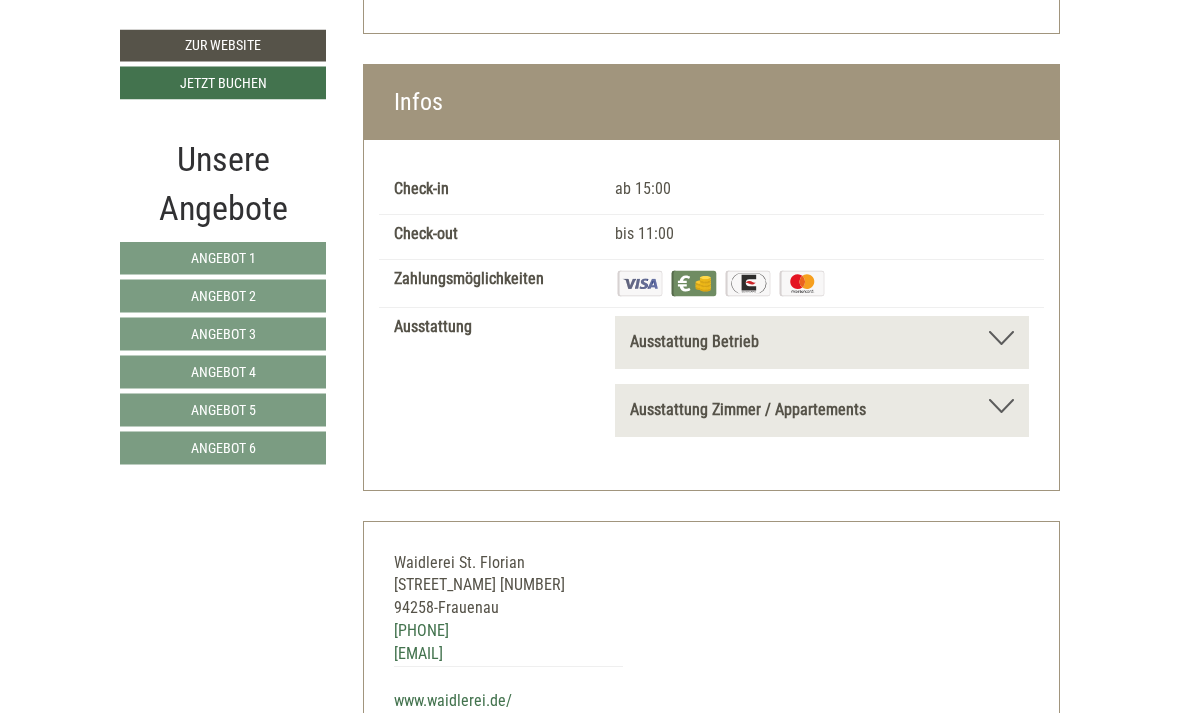 scroll, scrollTop: 10989, scrollLeft: 0, axis: vertical 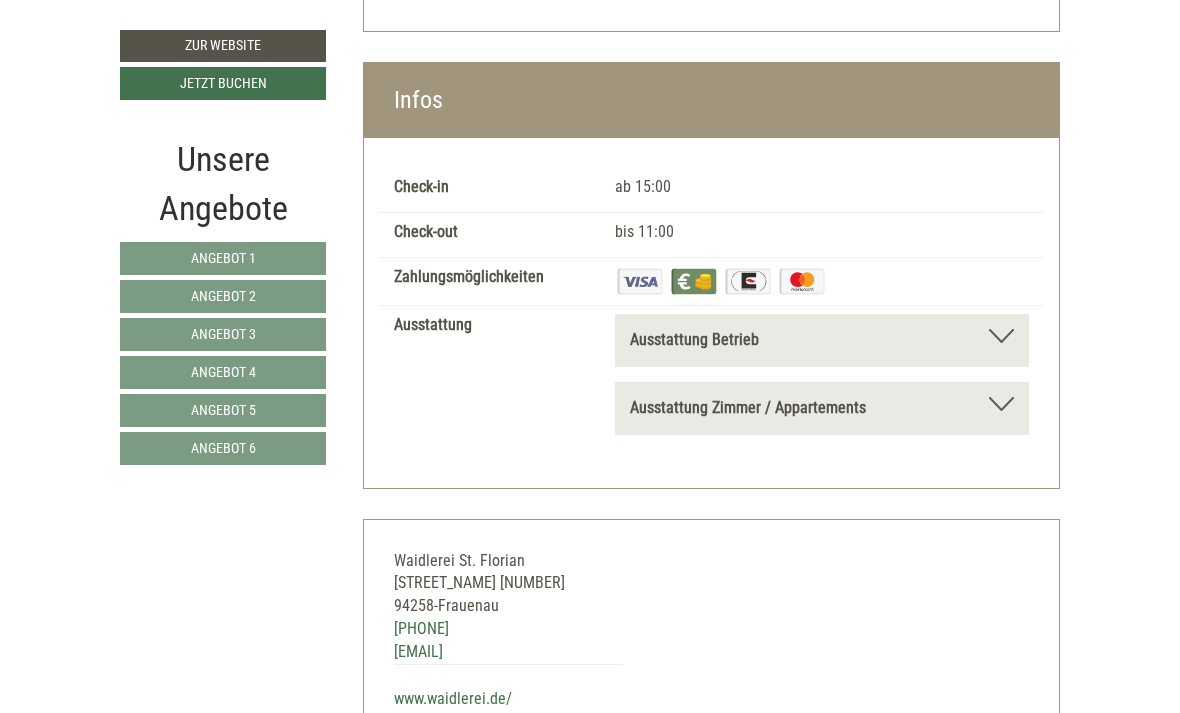 click at bounding box center (1001, 336) 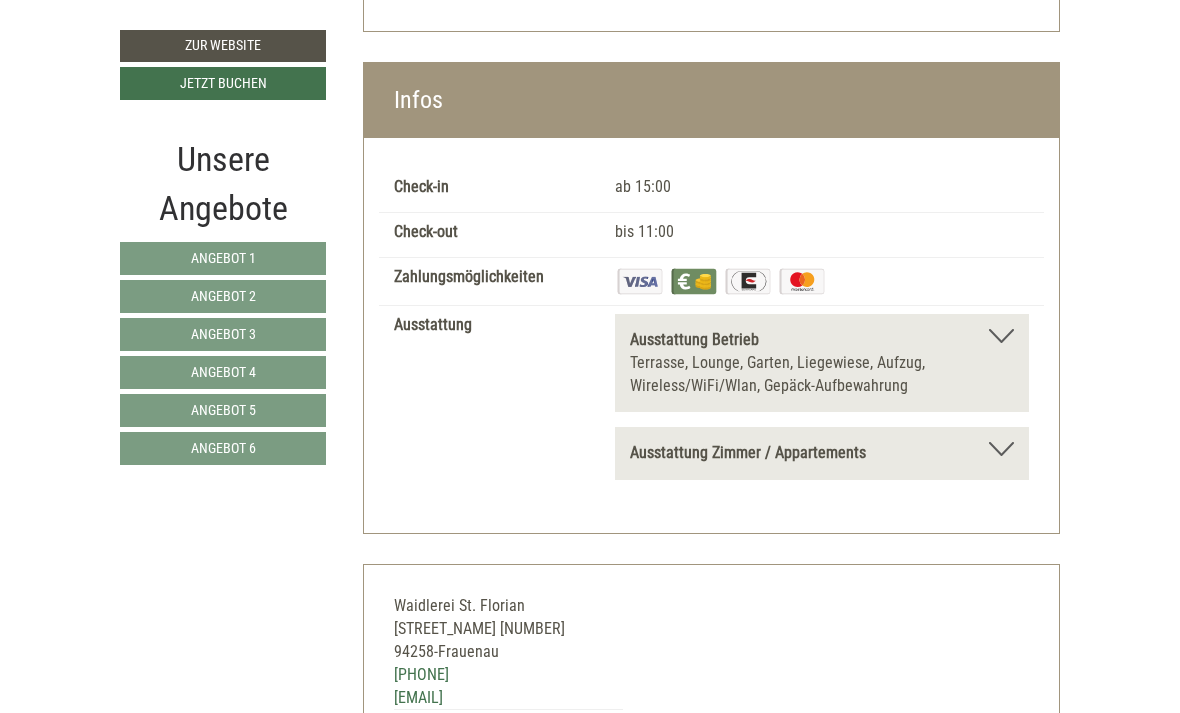 click on "Ausstattung Zimmer / Appartements
Telefon, Bademantel, Spiegel/Kosmetikspiegel, Haartrockner, Handtuchwärmer, Terrasse, Schreibtisch, Minibar, Safe, Bettwäsche, Badezimmer mit Dusche" at bounding box center [822, 453] 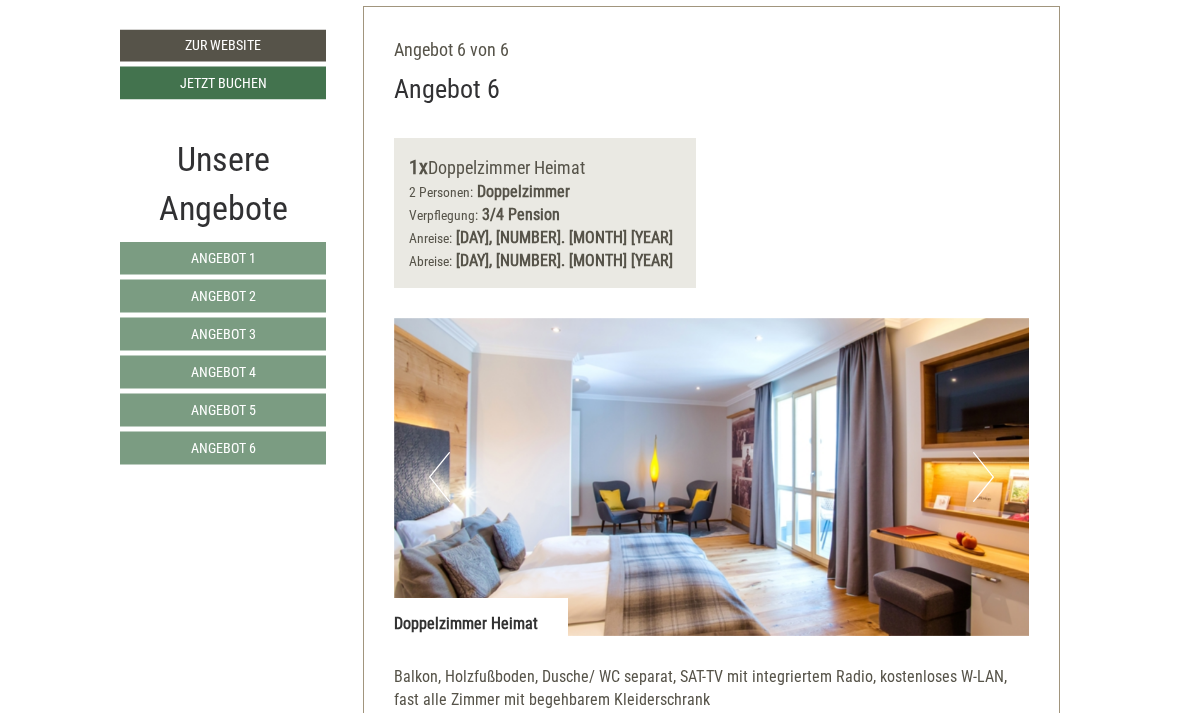 scroll, scrollTop: 7313, scrollLeft: 0, axis: vertical 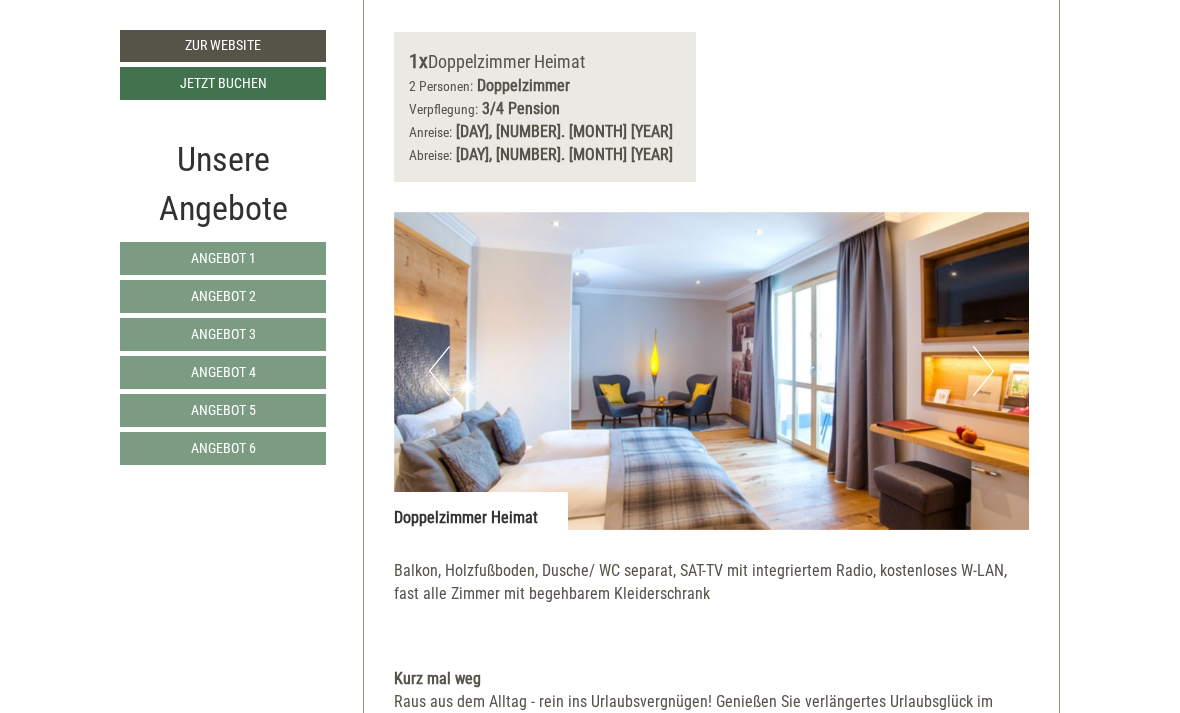 click at bounding box center [712, 371] 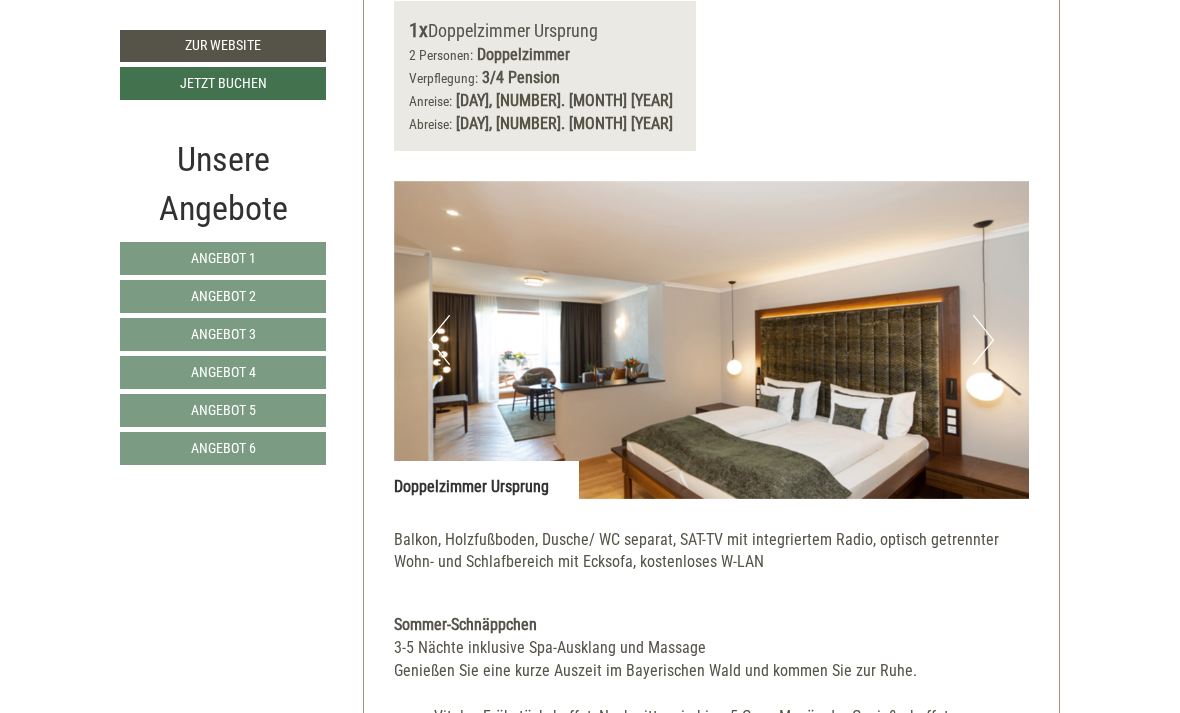 scroll, scrollTop: 2409, scrollLeft: 0, axis: vertical 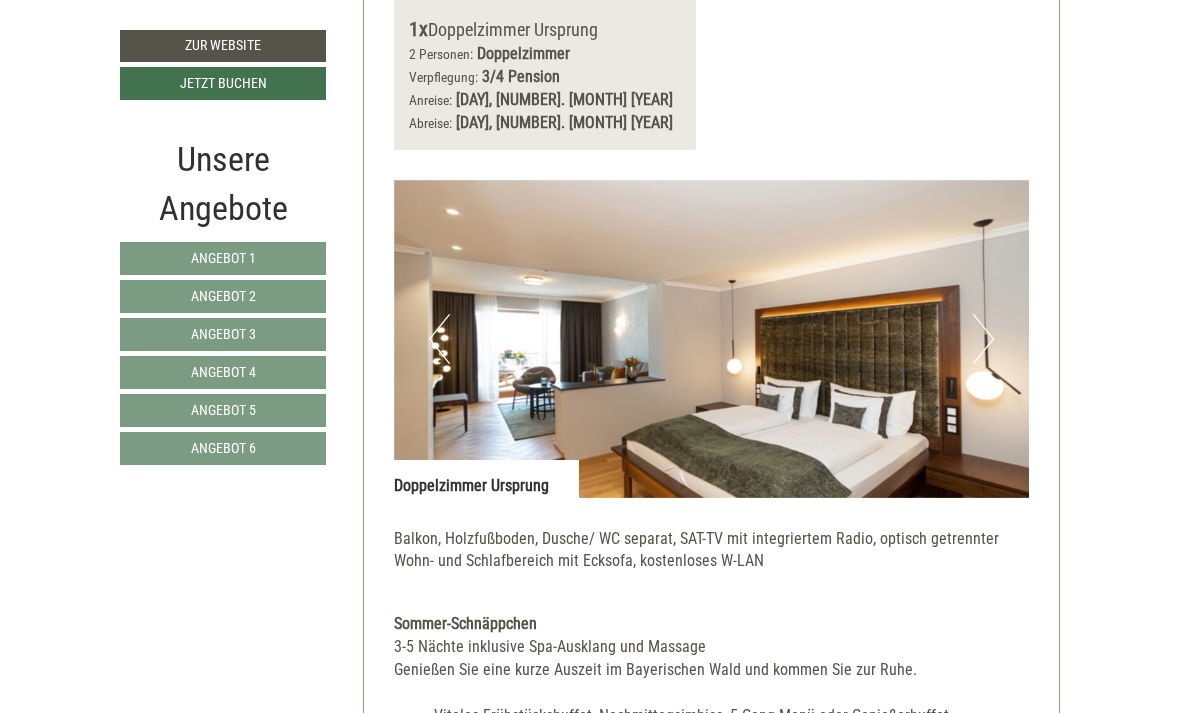 click on "Next" at bounding box center [983, 339] 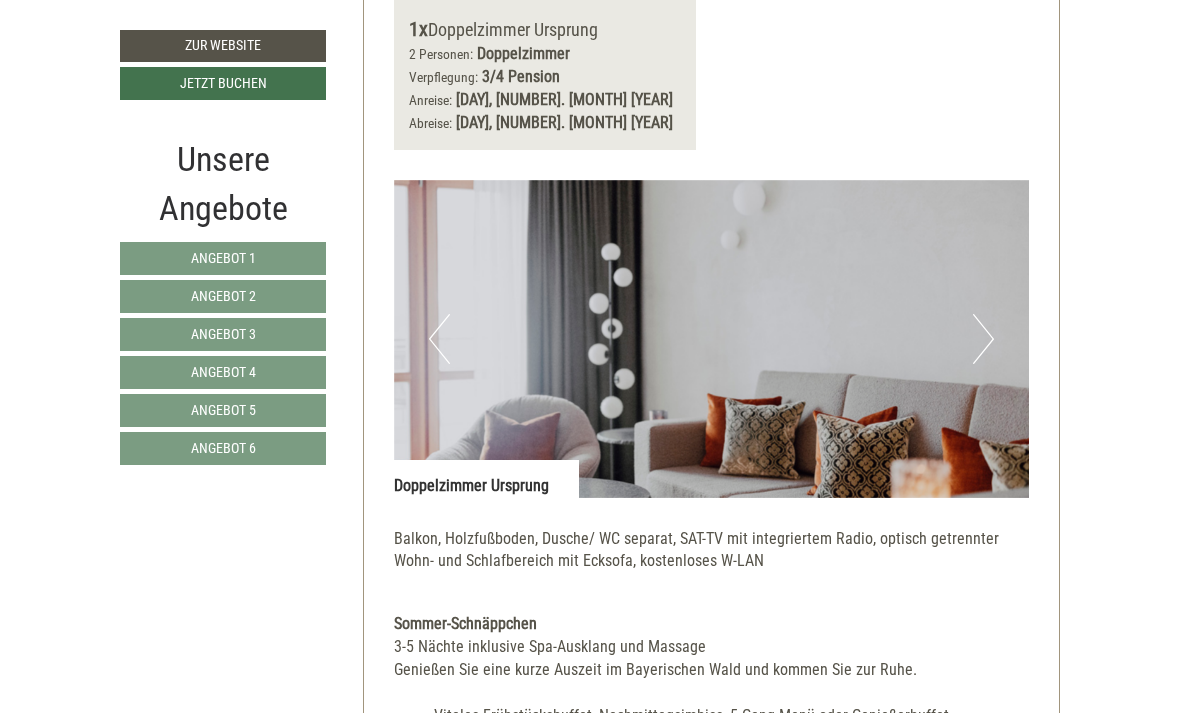 click on "Next" at bounding box center [983, 339] 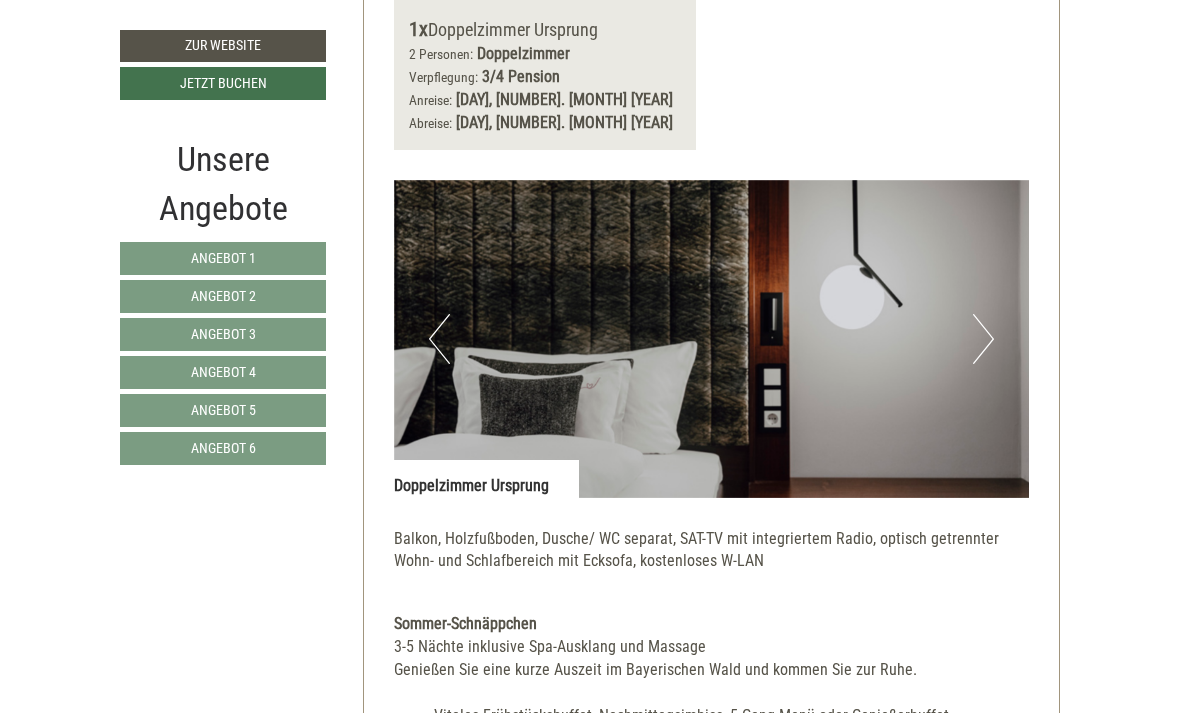 click at bounding box center (712, 339) 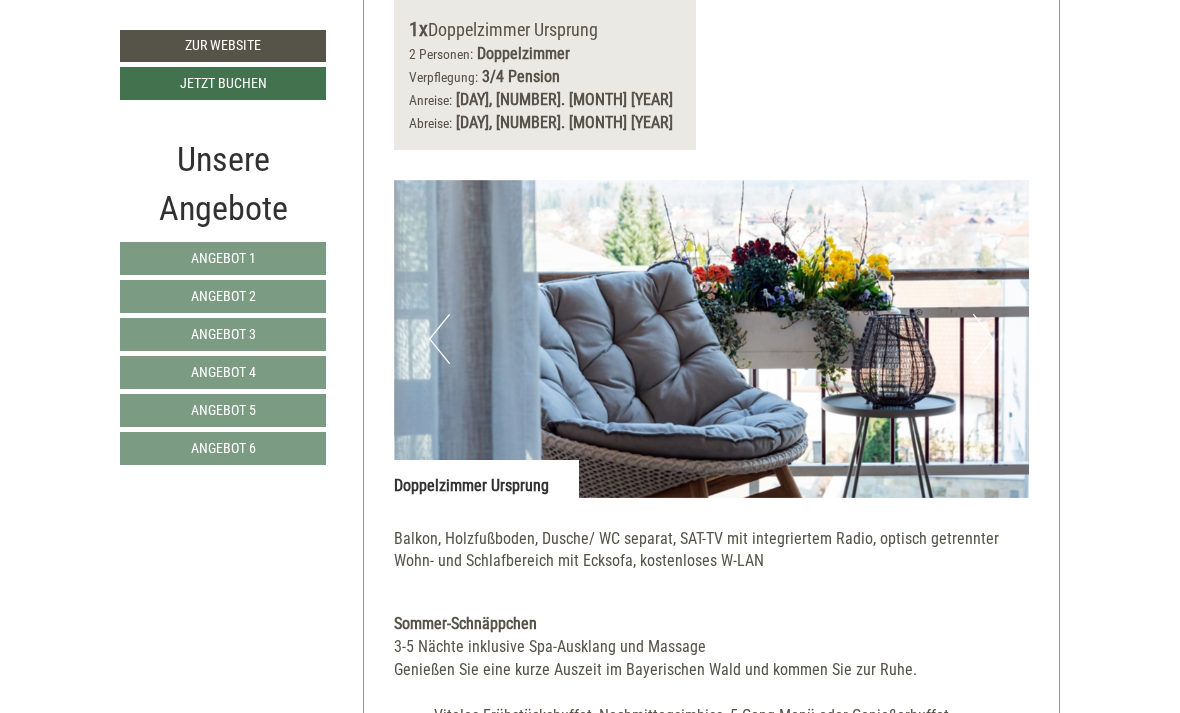 click on "Guten Abend Frau Rab
Herzlichen Dank für Ihre Anfrage! Wir freuen uns, Ihr Interesse an einem erholsamen Urlaub geweckt zu haben. Atemberaubende Naturerlebnisse und herzliche Gastfreundschaft erwarten Sie. Mit 40 Mitarbeitern verwöhnen wir maximal 80 Gäste in unserem familiengeführten Wellnesshotel.
Folgenden Urlaubs-Vorschlag haben wir für Sie zusammengestellt:
Zur Website
Jetzt buchen
Unsere Angebote" at bounding box center (590, 3908) 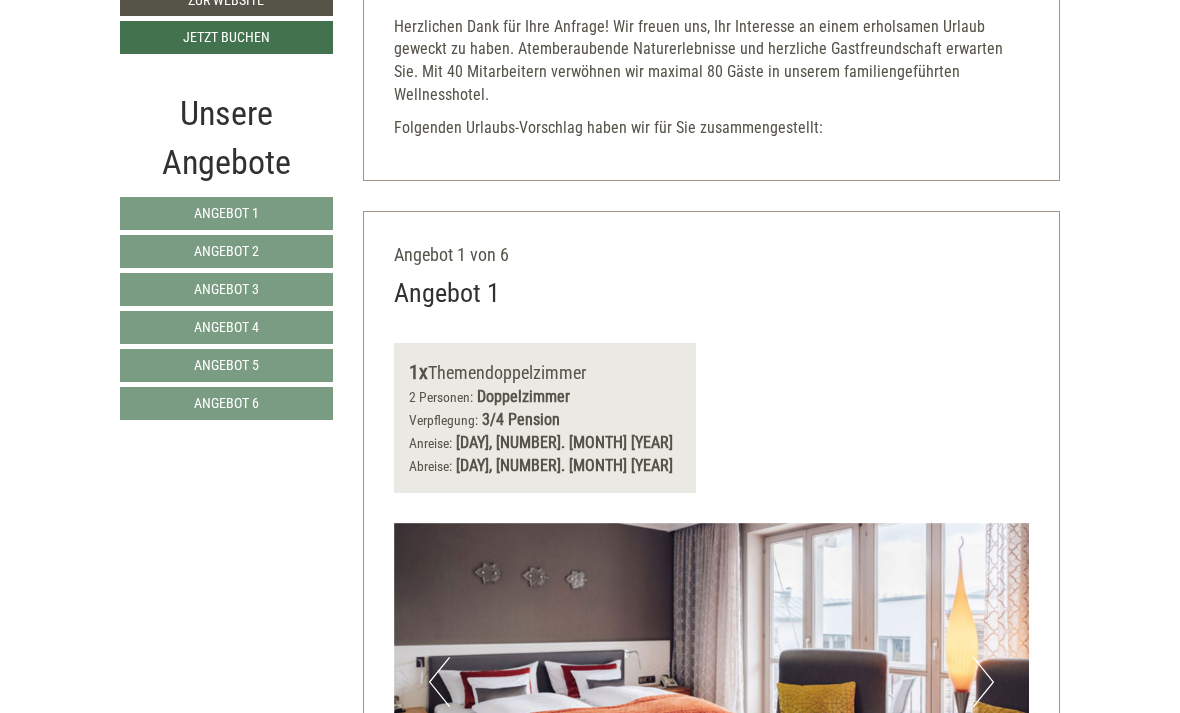 scroll, scrollTop: 1050, scrollLeft: 0, axis: vertical 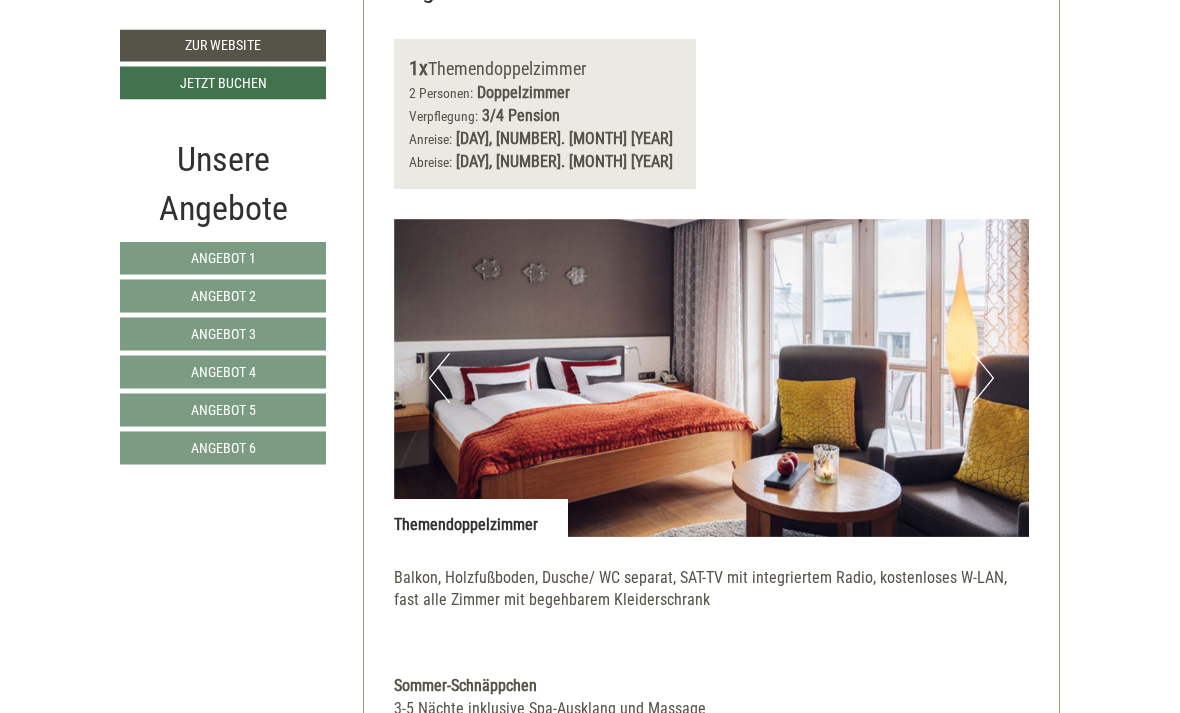 click on "Next" at bounding box center (983, 379) 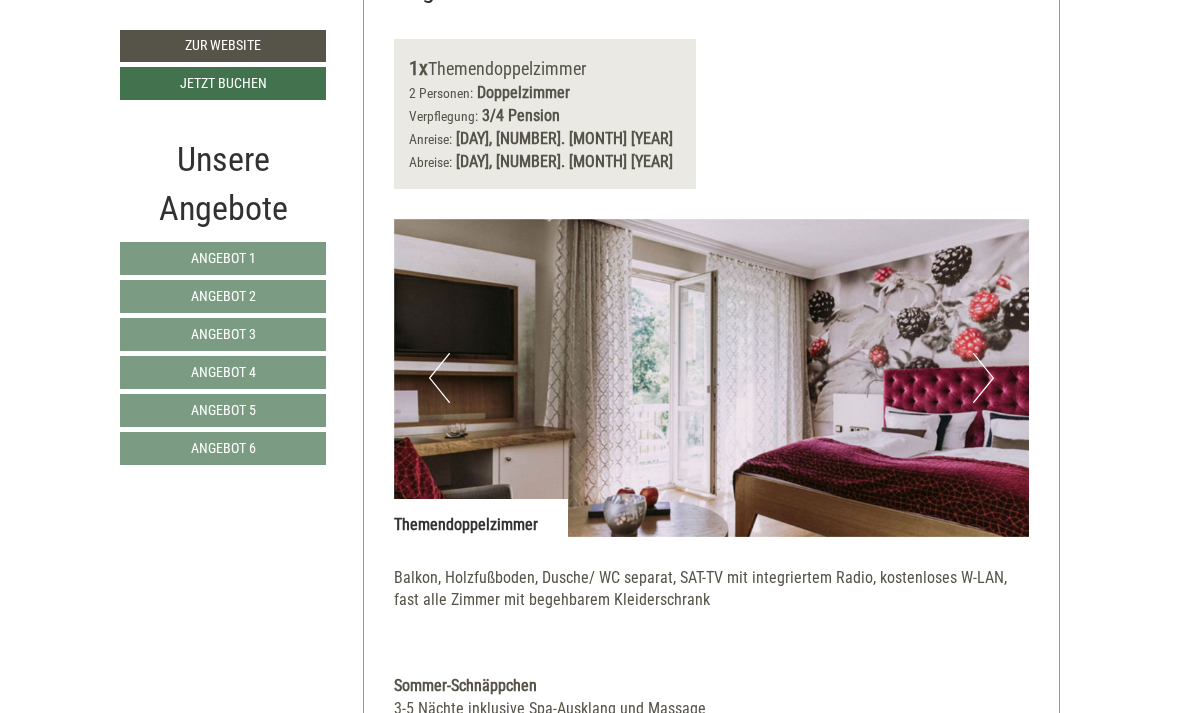 click on "Next" at bounding box center [983, 378] 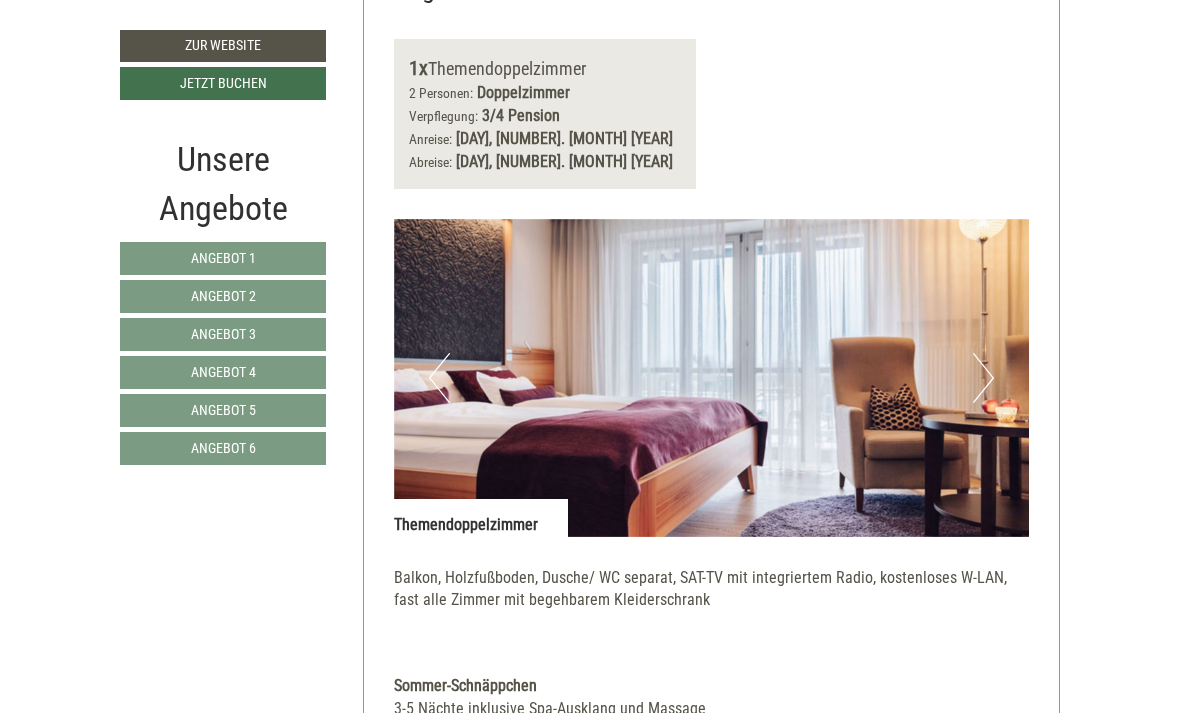 click on "Next" at bounding box center (983, 378) 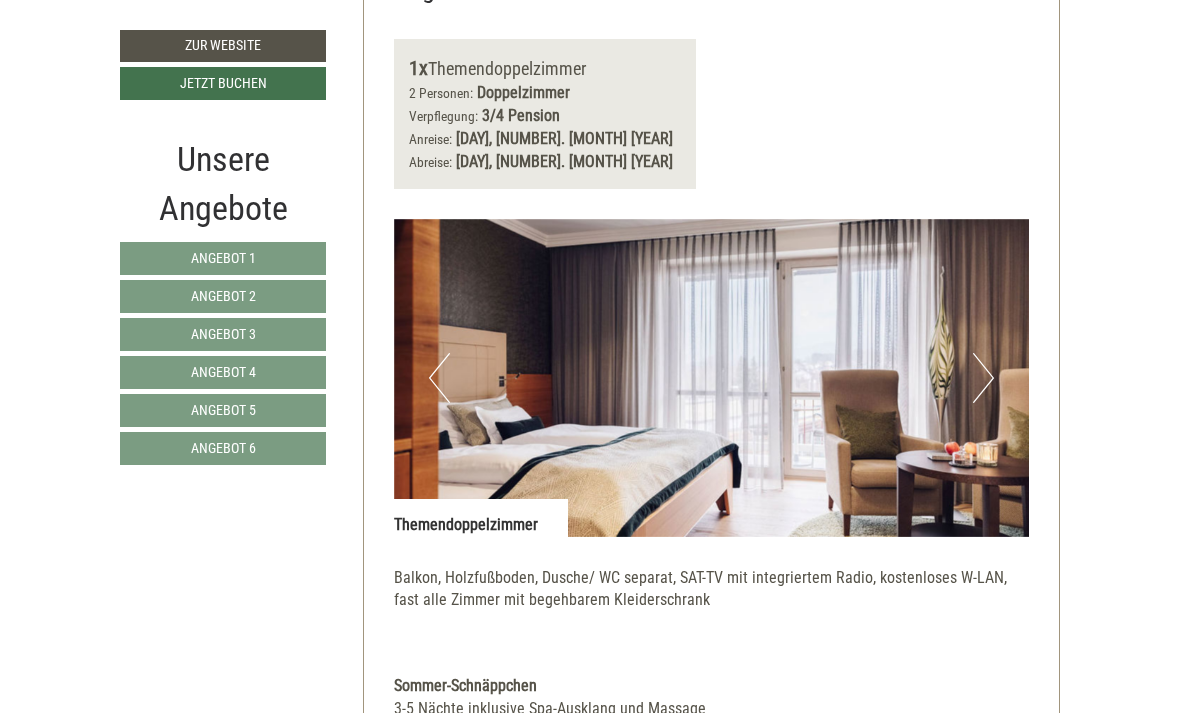 click on "Next" at bounding box center [983, 378] 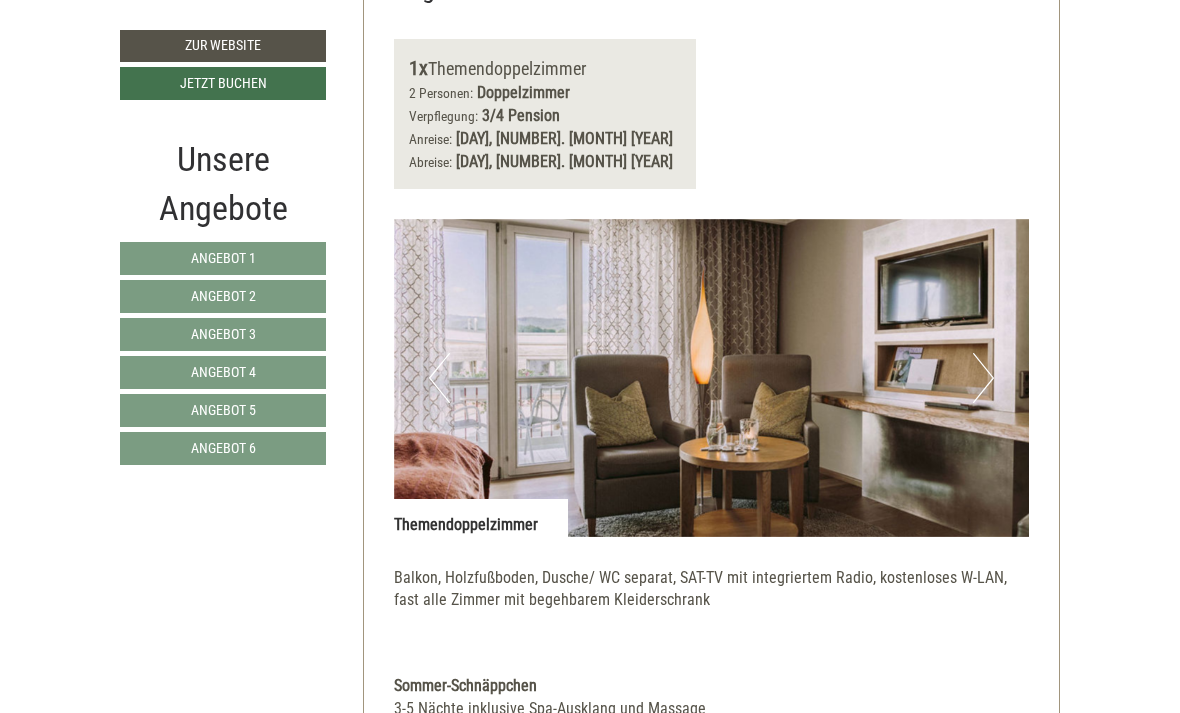 click at bounding box center (712, 378) 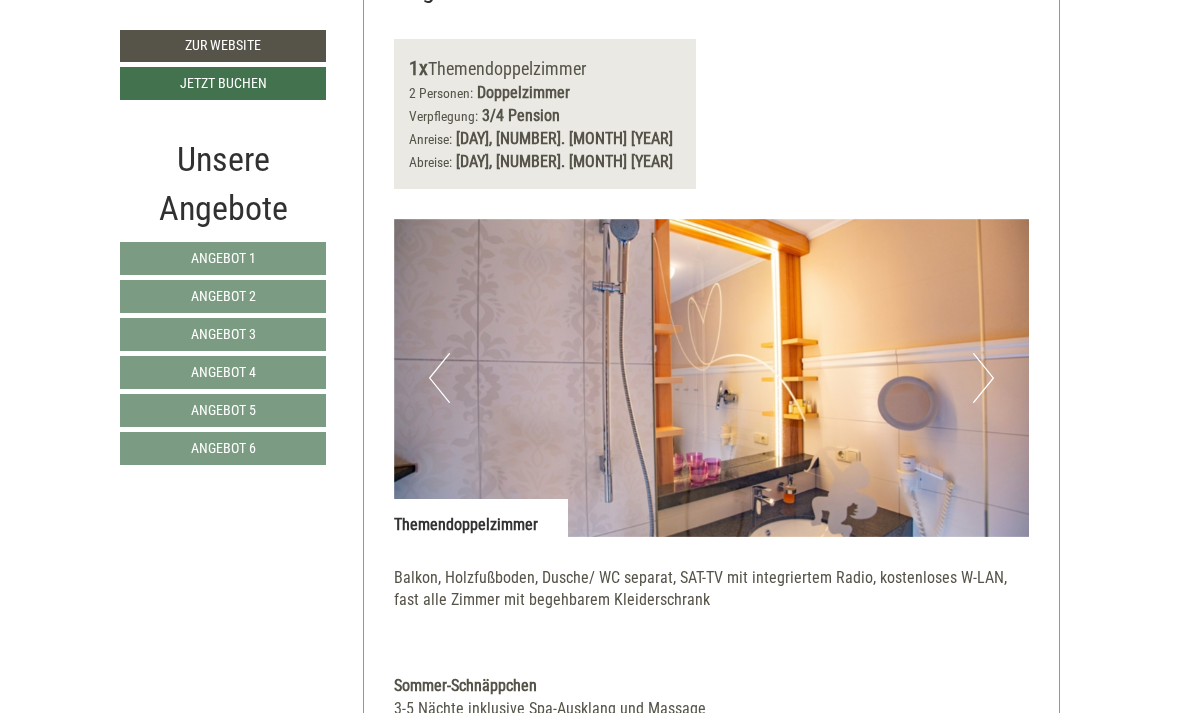 click on "Next" at bounding box center (983, 378) 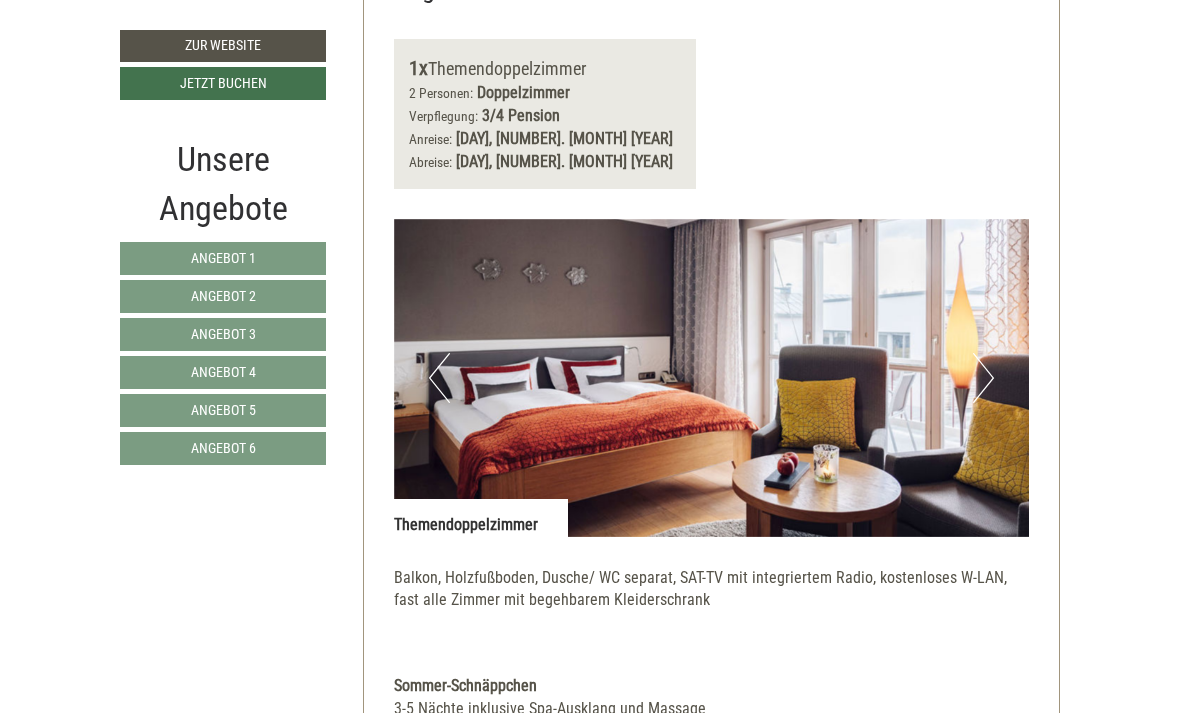 click on "Next" at bounding box center [983, 378] 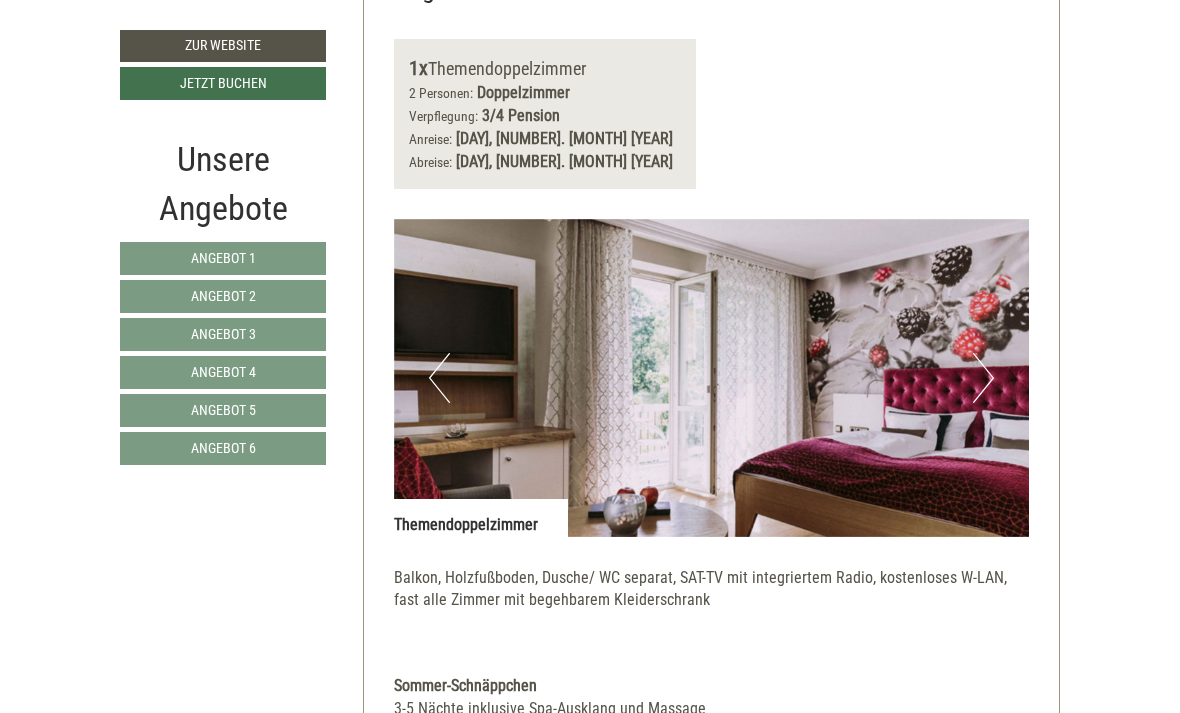 click on "Next" at bounding box center (983, 378) 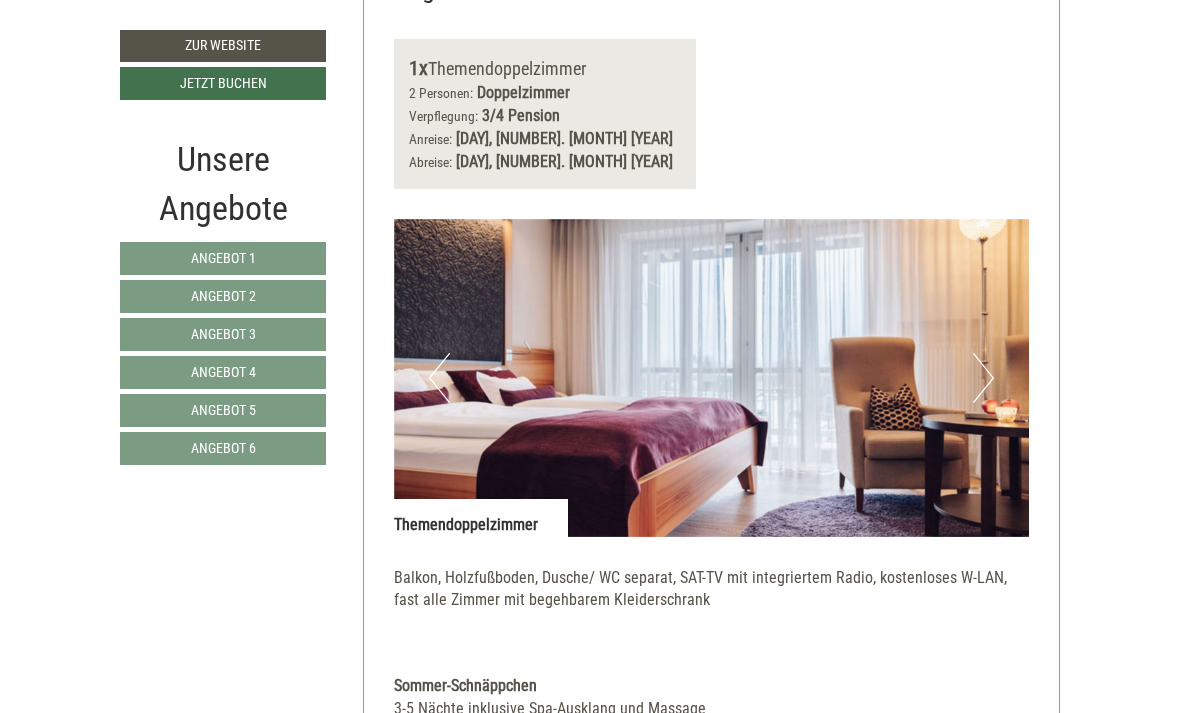 click on "Next" at bounding box center (983, 378) 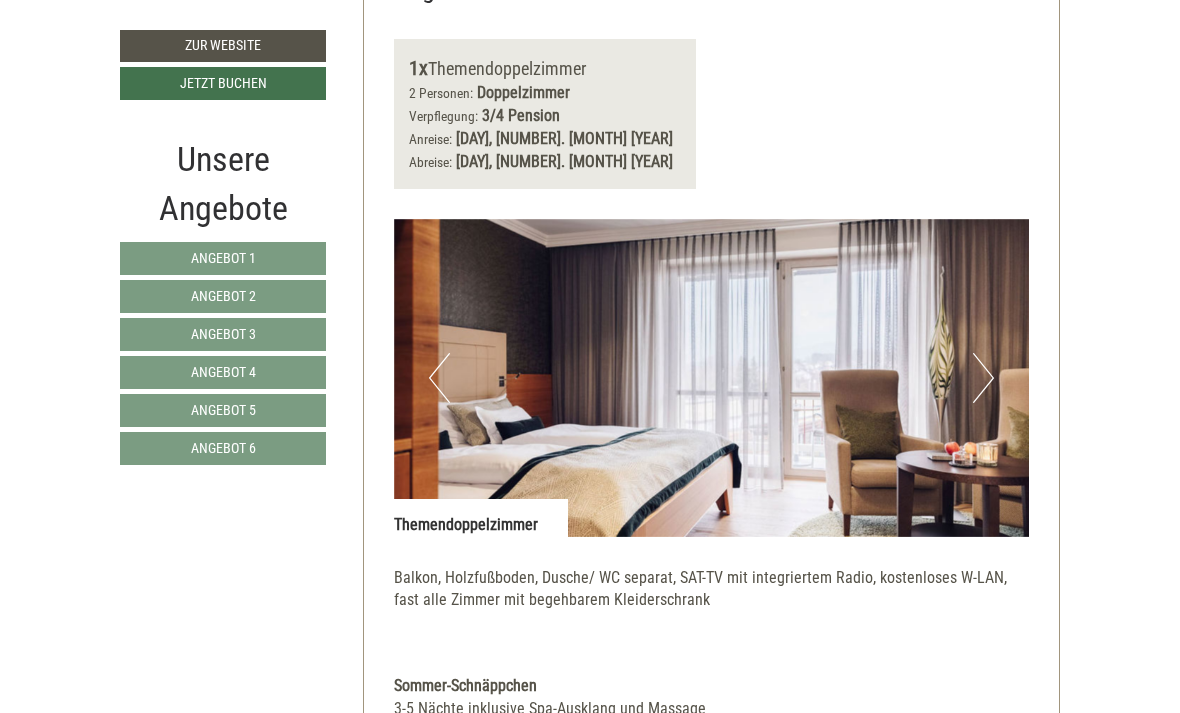 click on "Next" at bounding box center [983, 378] 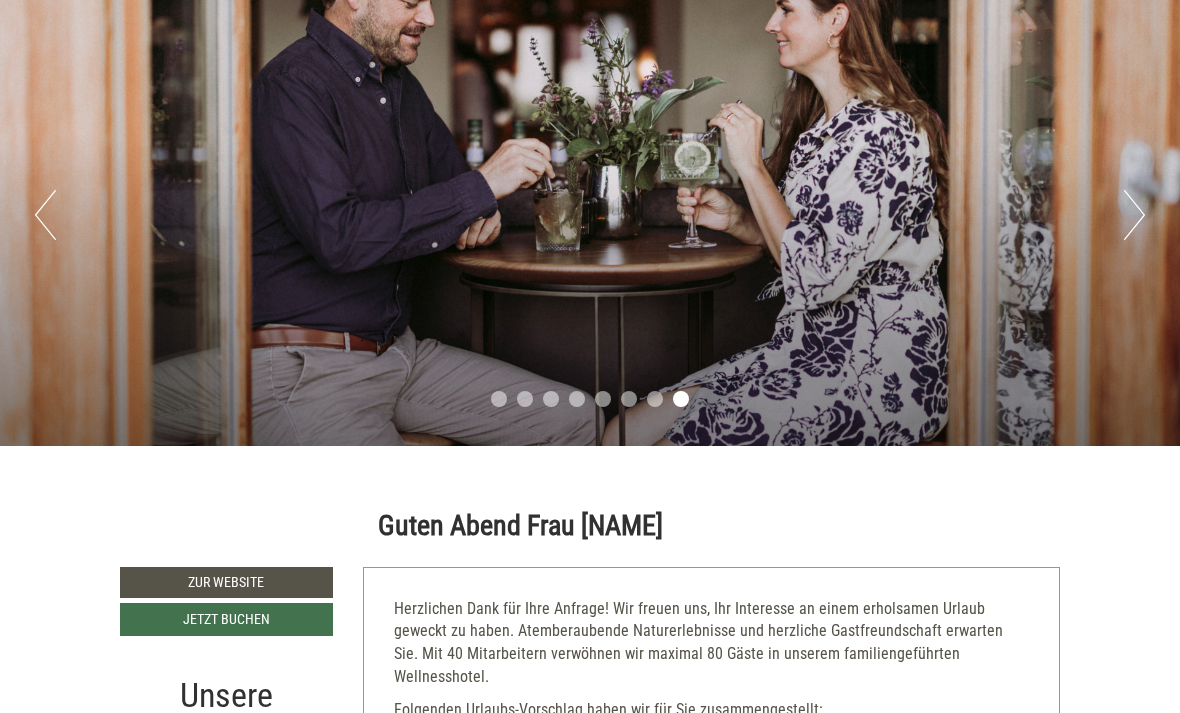 scroll, scrollTop: 0, scrollLeft: 0, axis: both 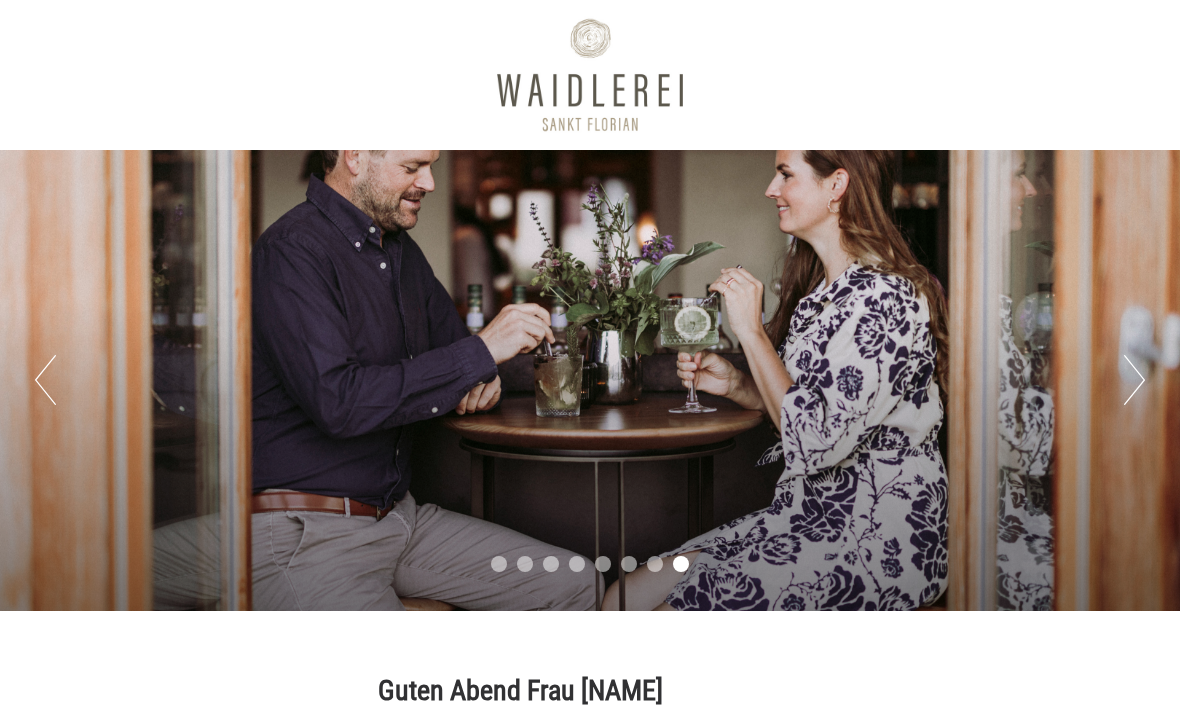 click on "Next" at bounding box center [1134, 380] 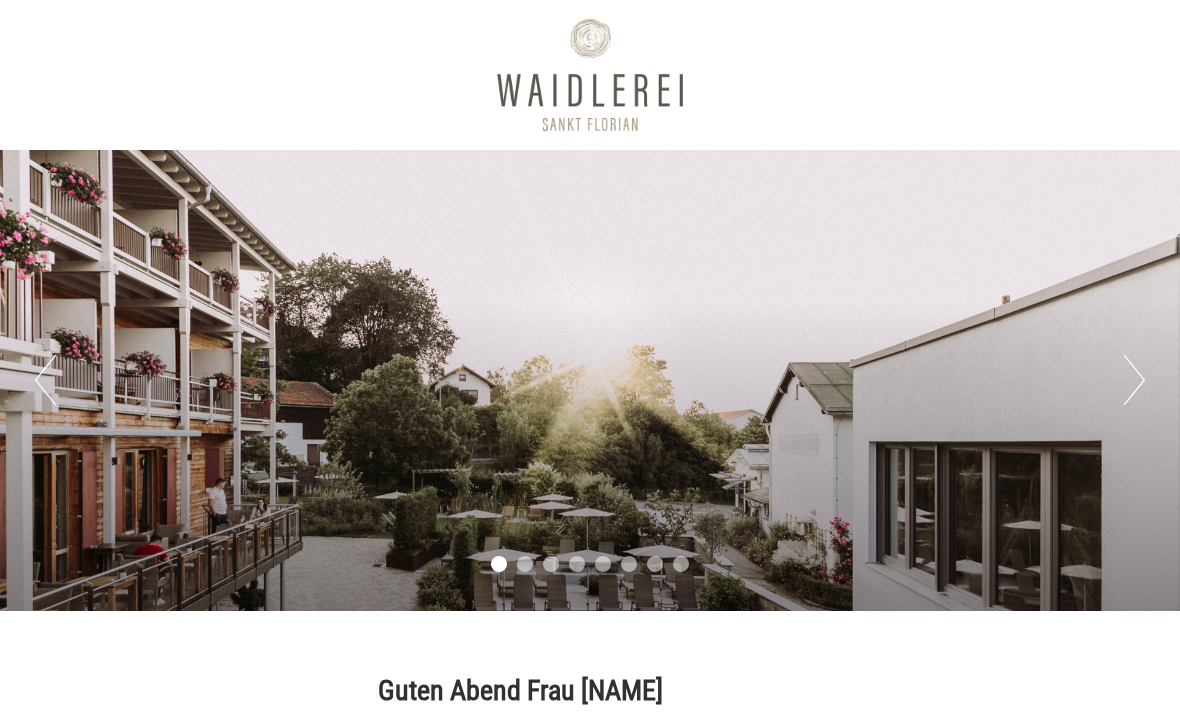 click on "Next" at bounding box center [1134, 380] 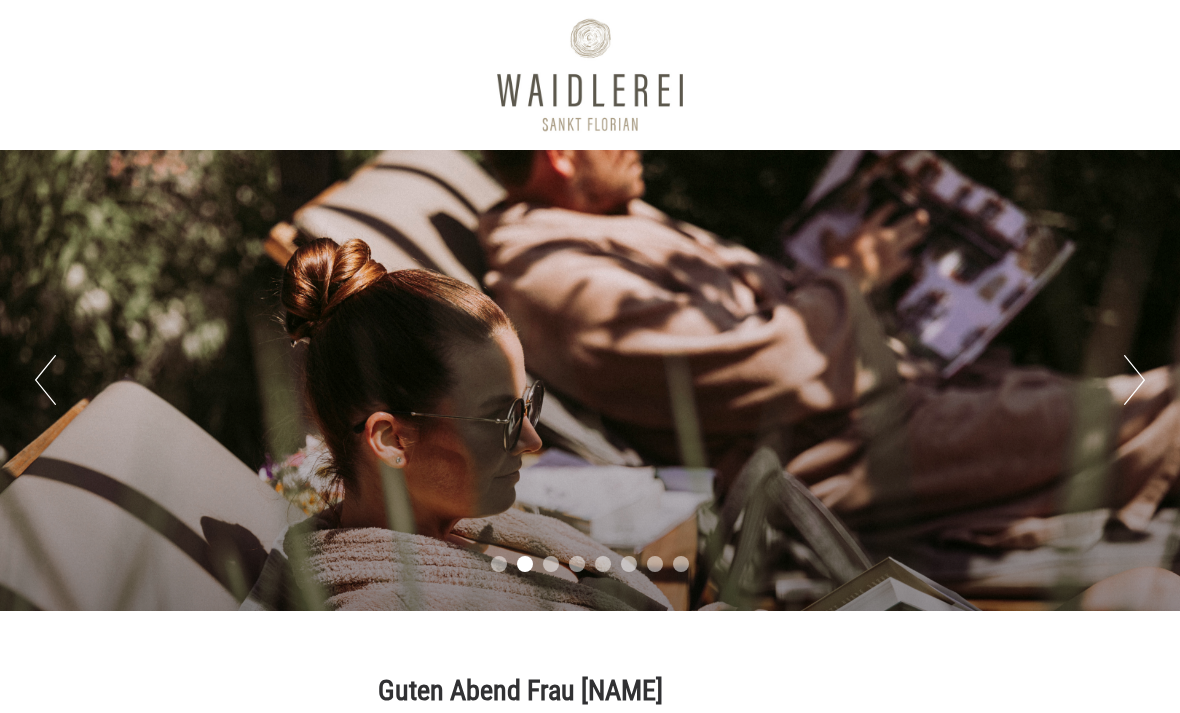 click on "Next" at bounding box center (1134, 380) 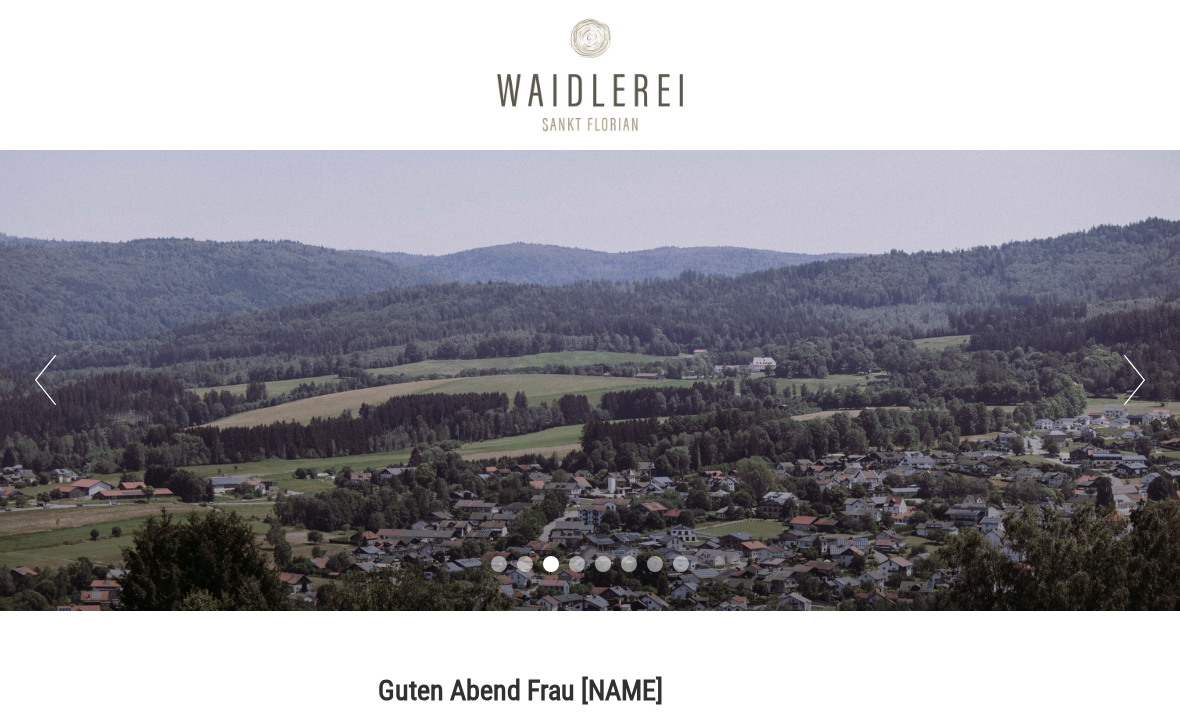 click at bounding box center (590, 75) 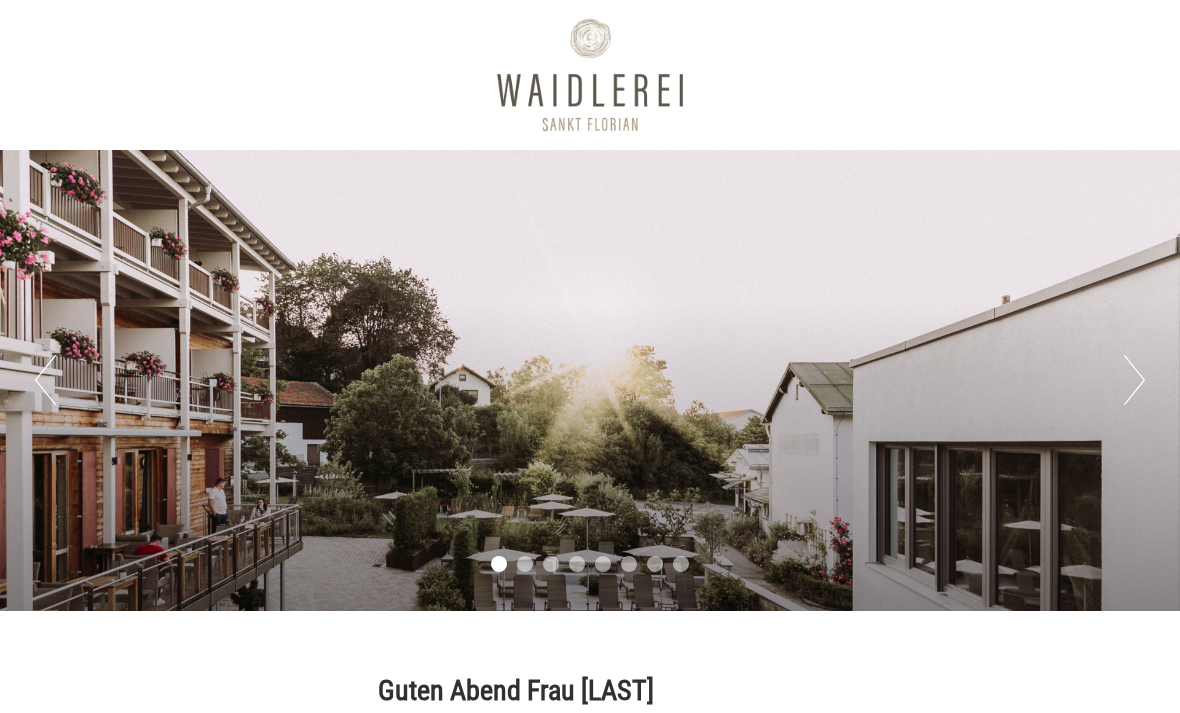 scroll, scrollTop: 0, scrollLeft: 0, axis: both 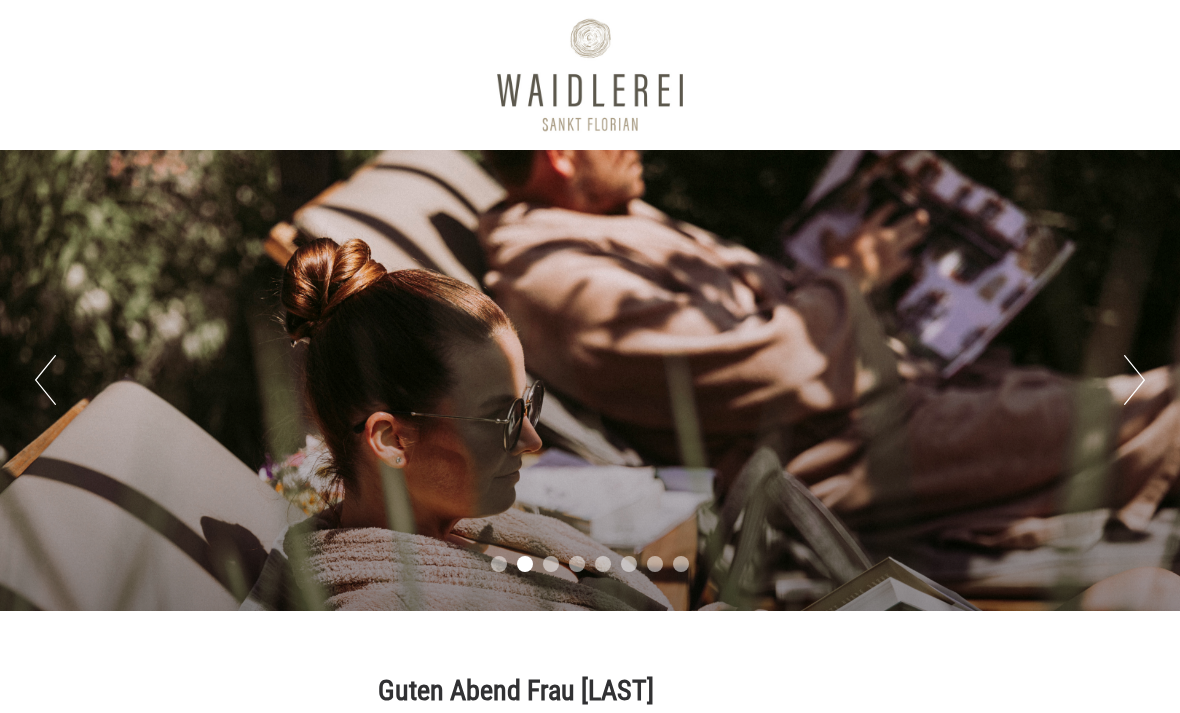 click on "Next" at bounding box center (1134, 380) 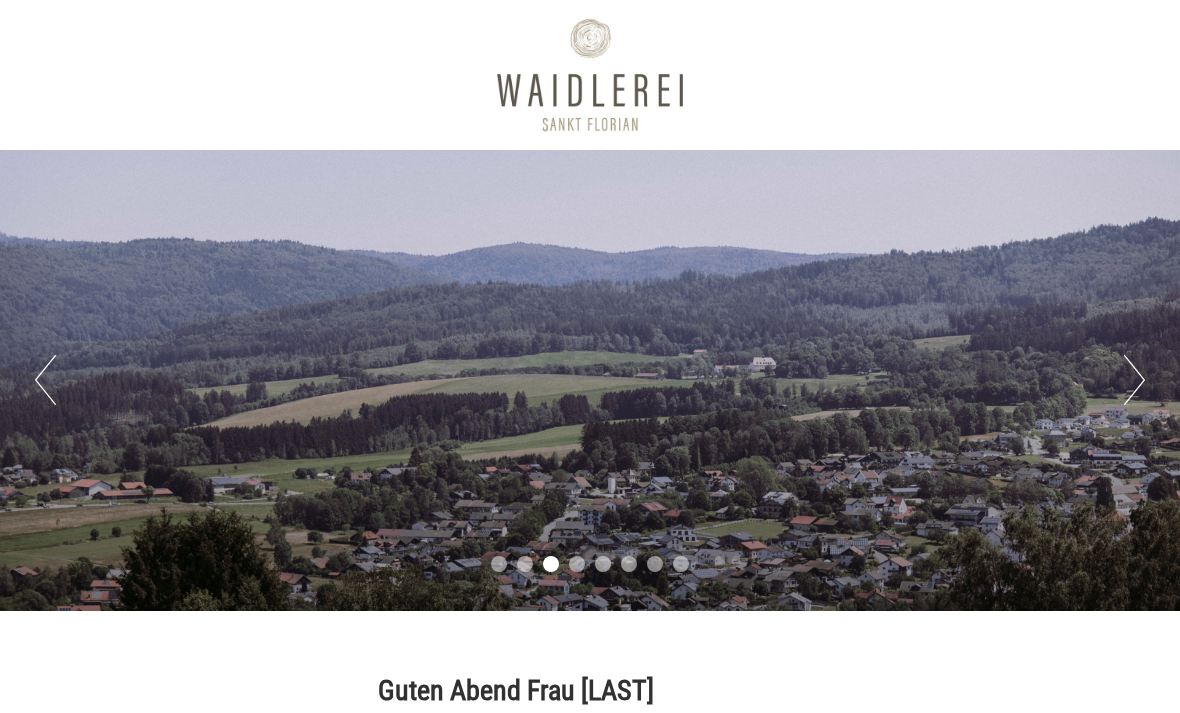 click on "Next" at bounding box center (1134, 380) 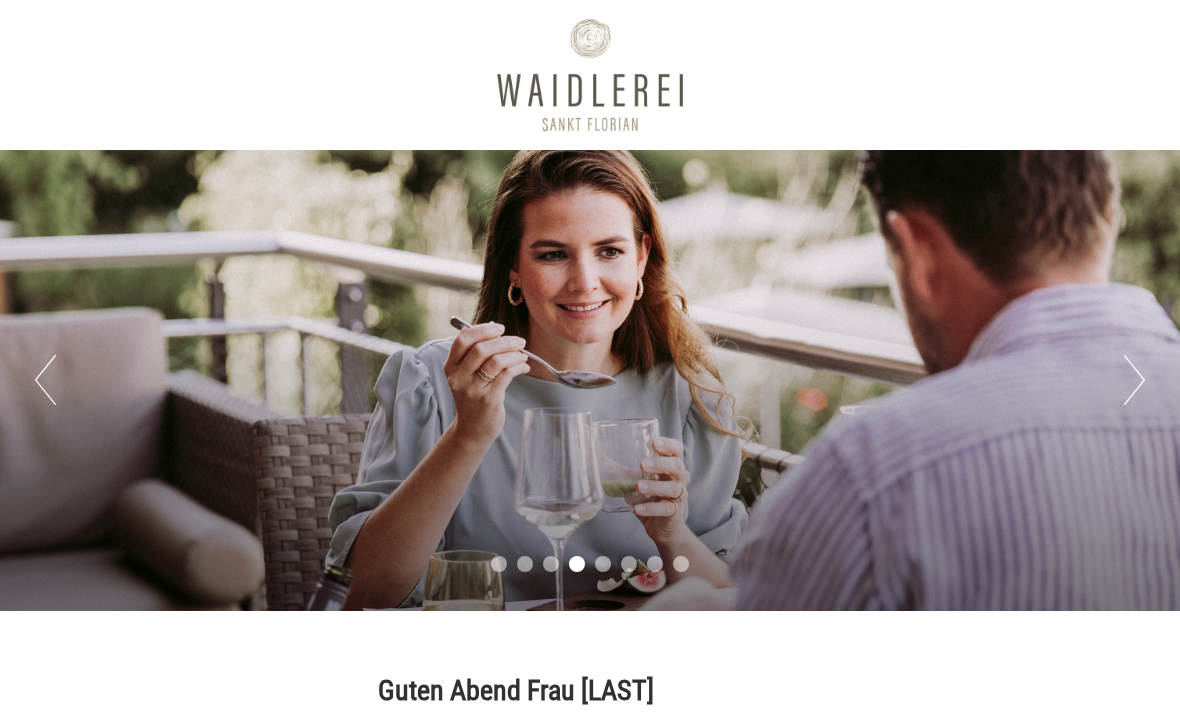 click on "Next" at bounding box center [1134, 380] 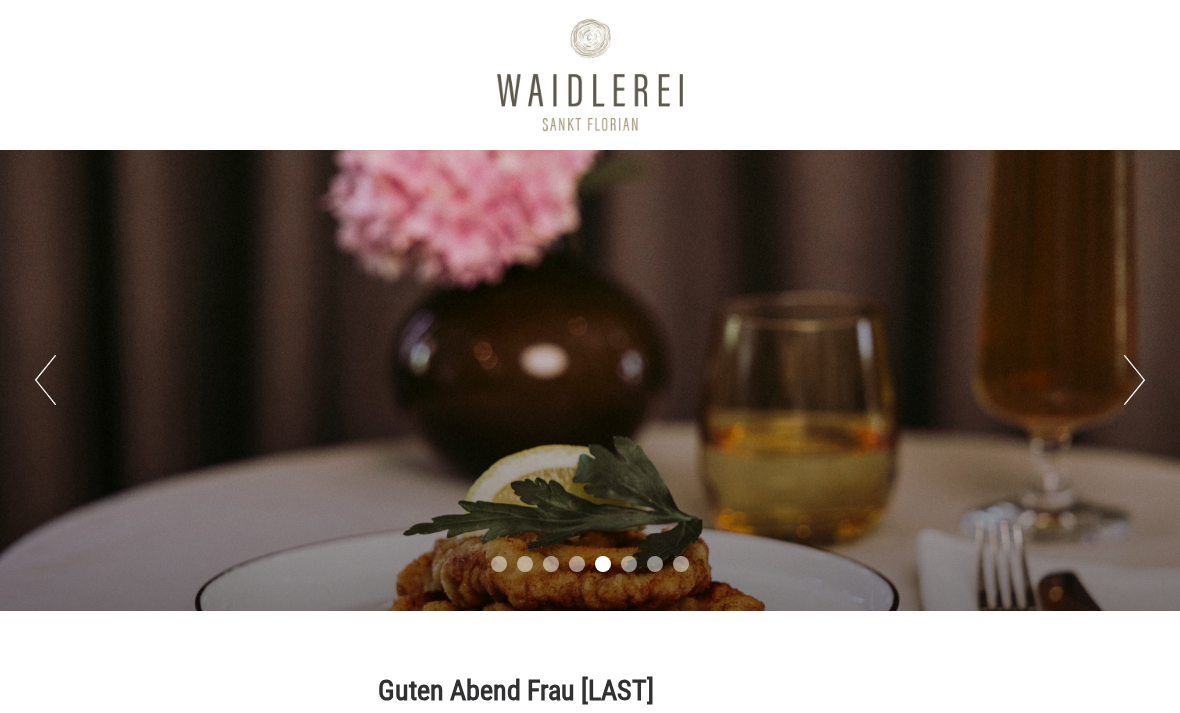 click on "Next" at bounding box center (1134, 380) 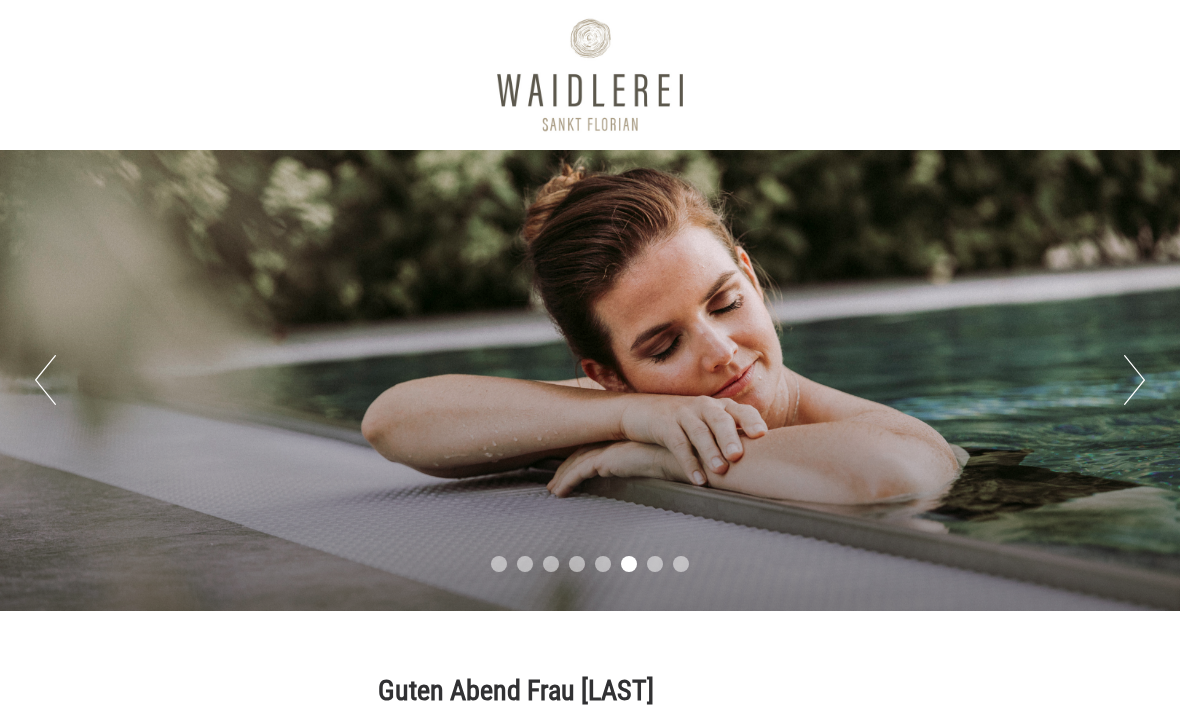 click on "Next" at bounding box center [1134, 380] 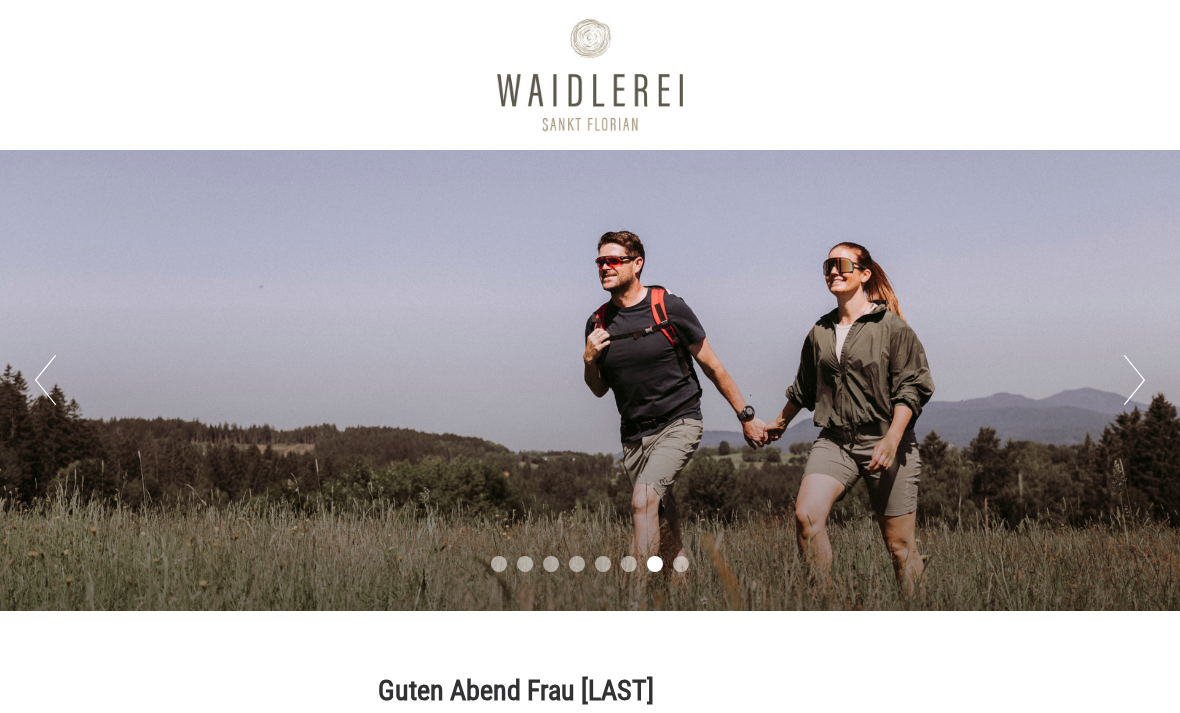 click on "Next" at bounding box center (1134, 380) 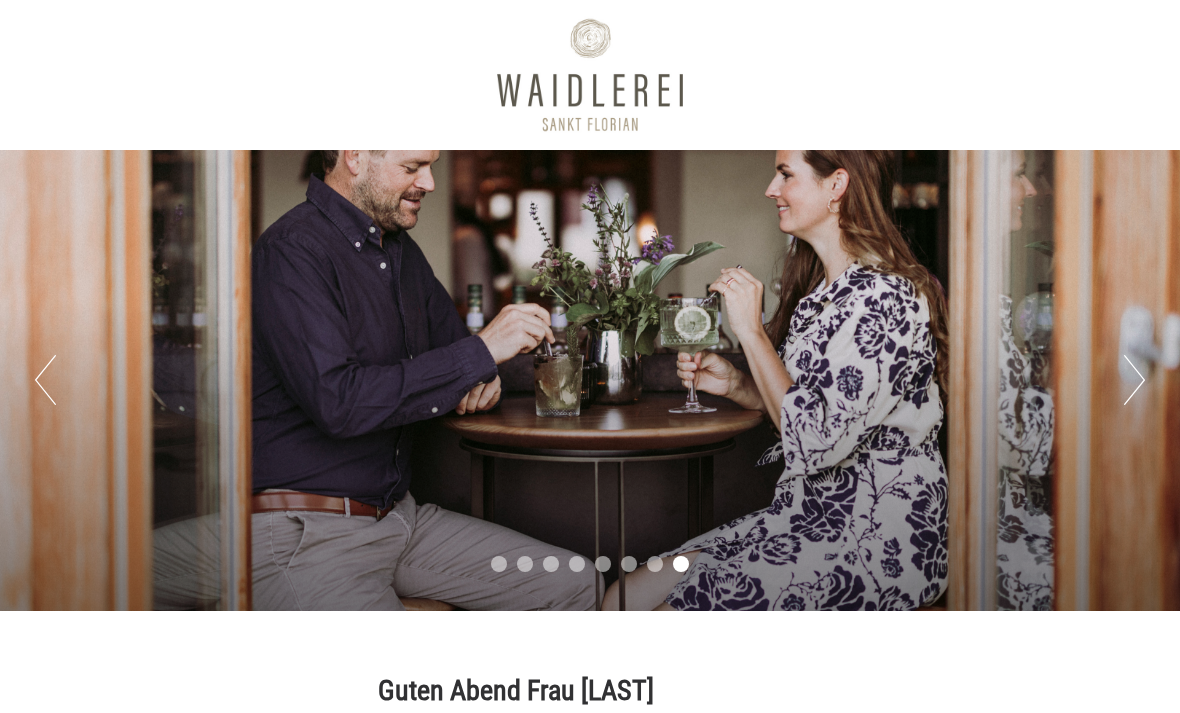 click on "Next" at bounding box center (1134, 380) 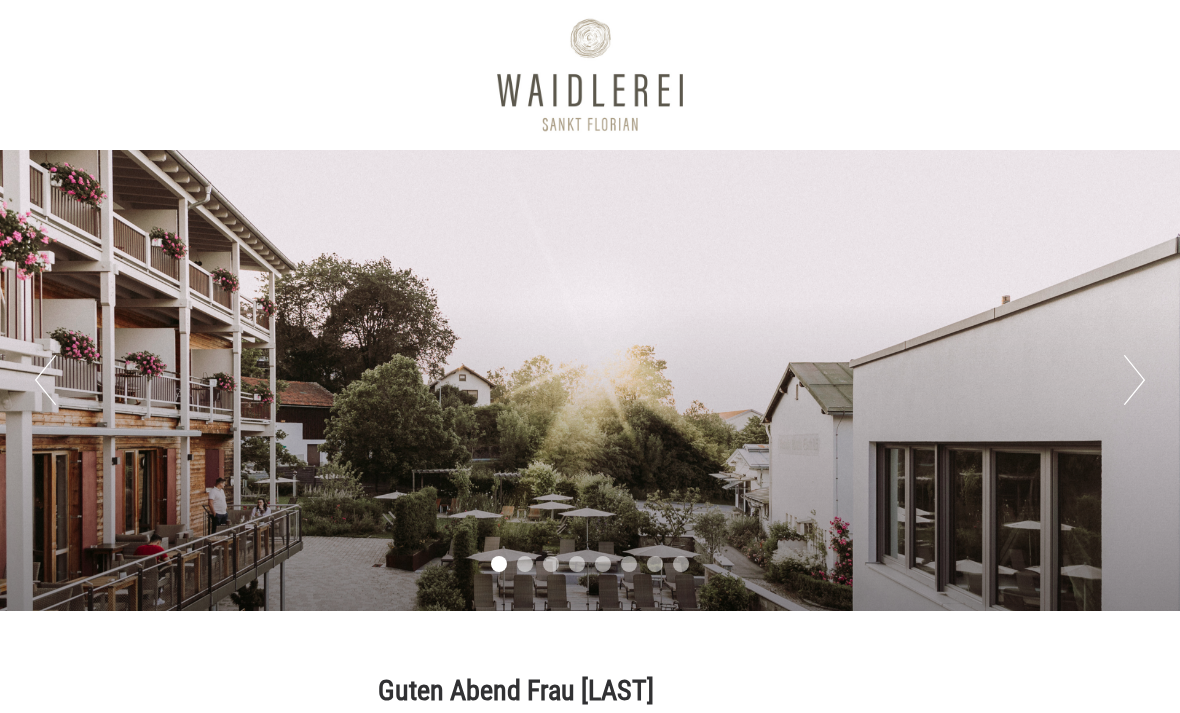 click on "Next" at bounding box center [1134, 380] 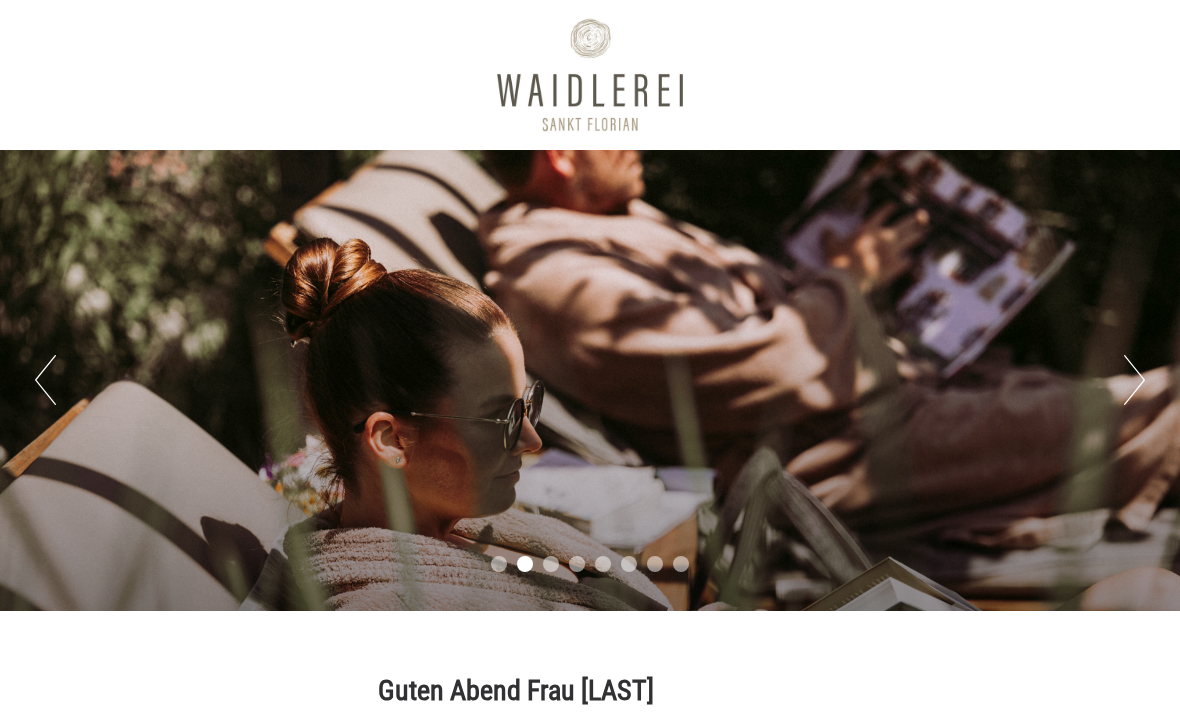 click on "Next" at bounding box center [1134, 380] 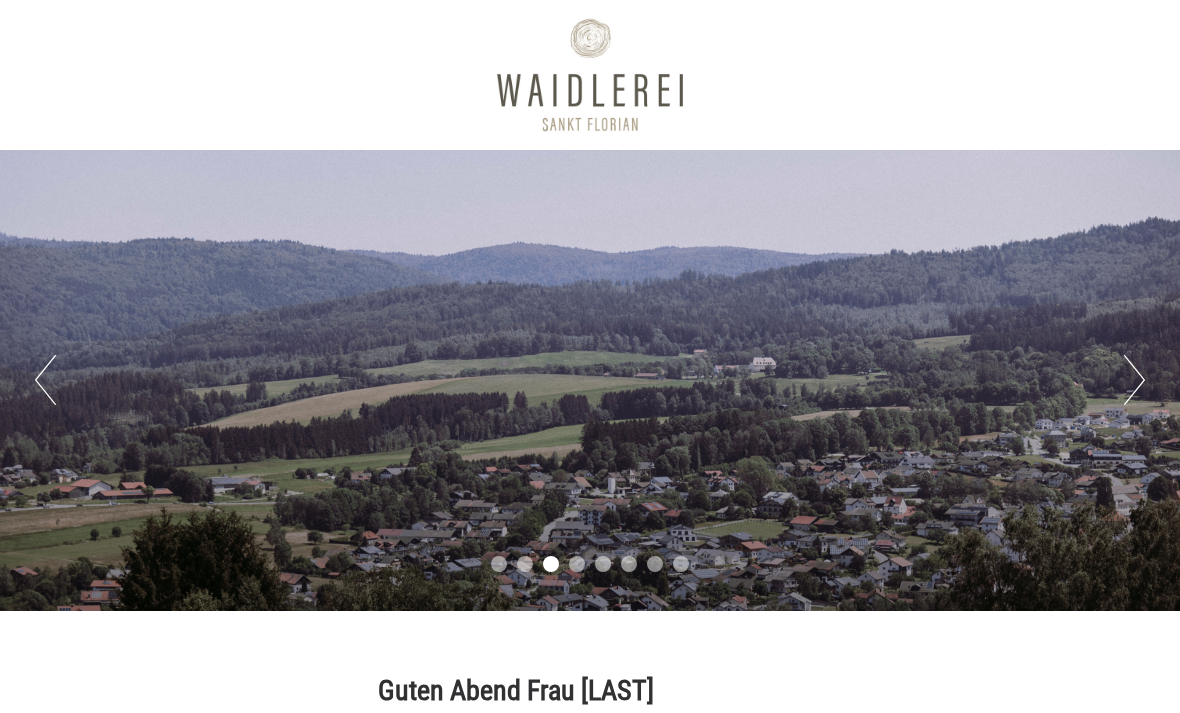 click on "Next" at bounding box center (1134, 380) 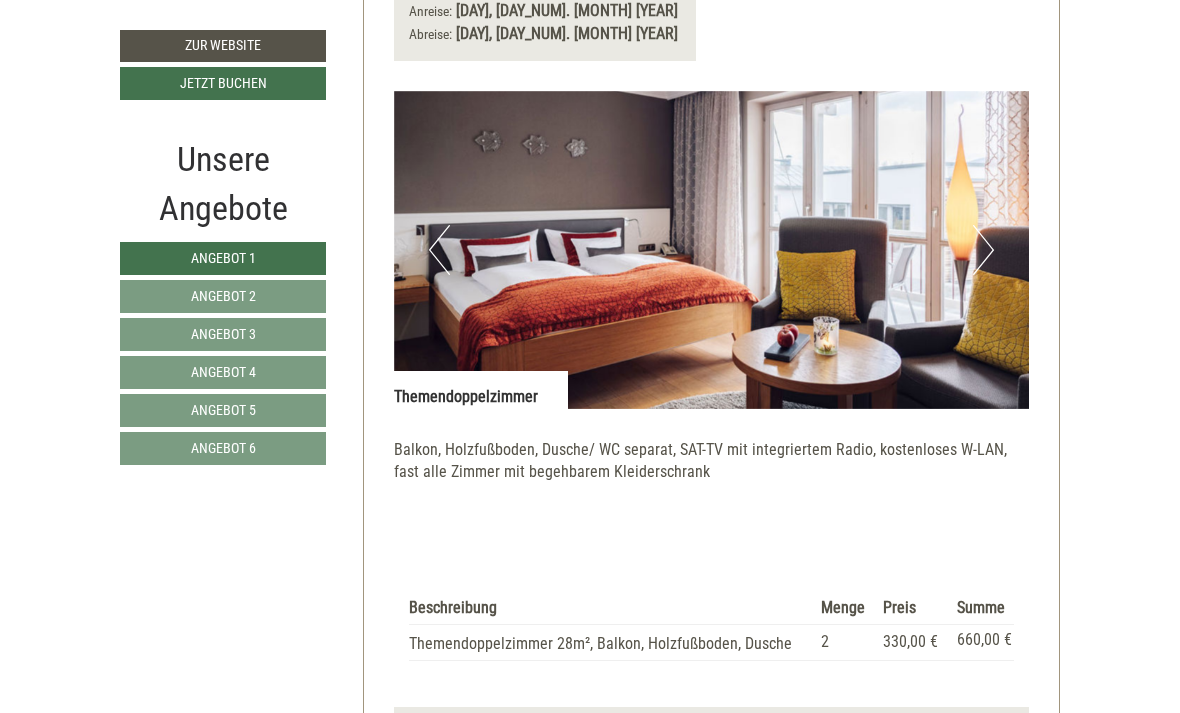 scroll, scrollTop: 3834, scrollLeft: 0, axis: vertical 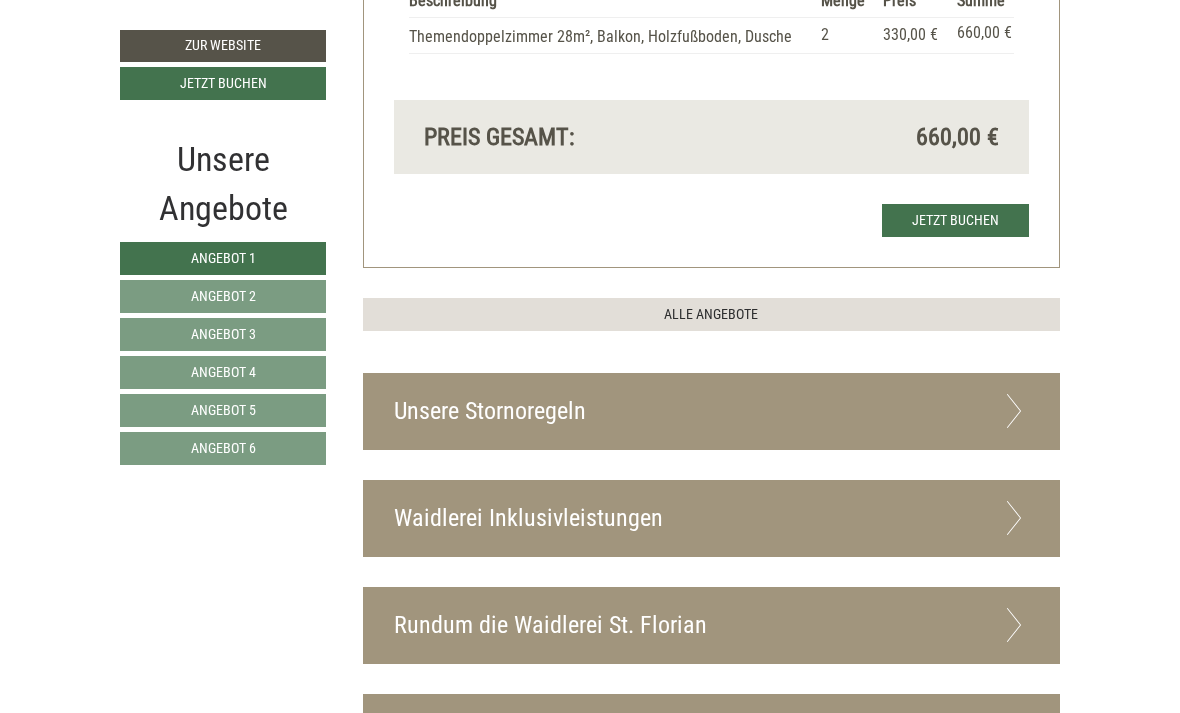 click on "ALLE ANGEBOTE" at bounding box center [712, 314] 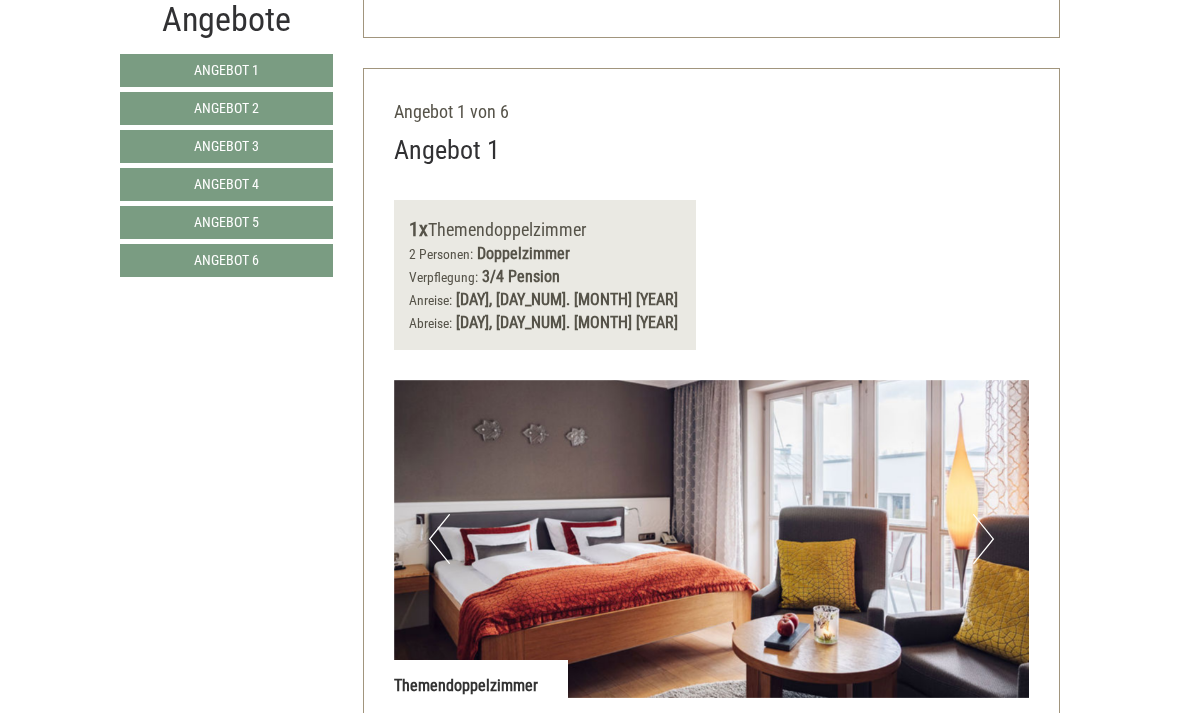 scroll, scrollTop: 0, scrollLeft: 0, axis: both 